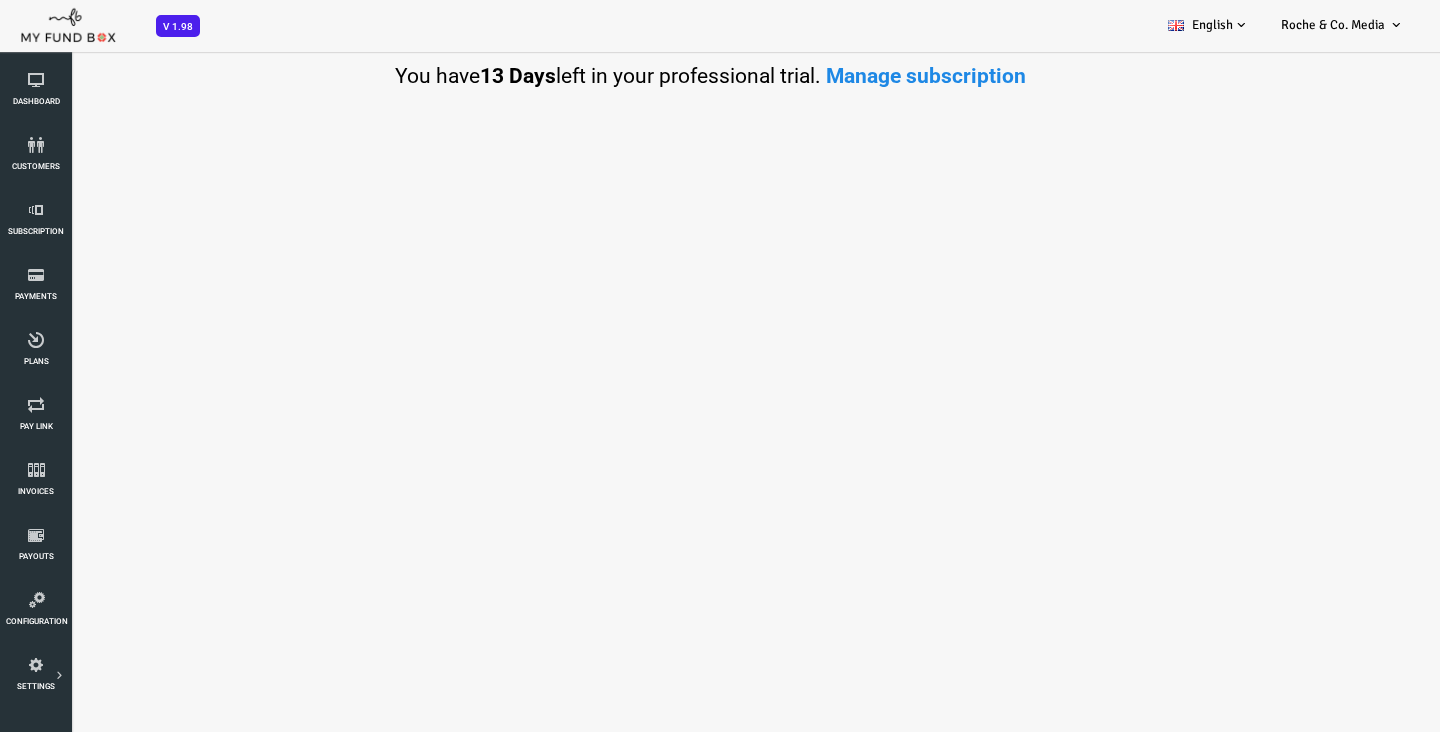 scroll, scrollTop: 0, scrollLeft: 0, axis: both 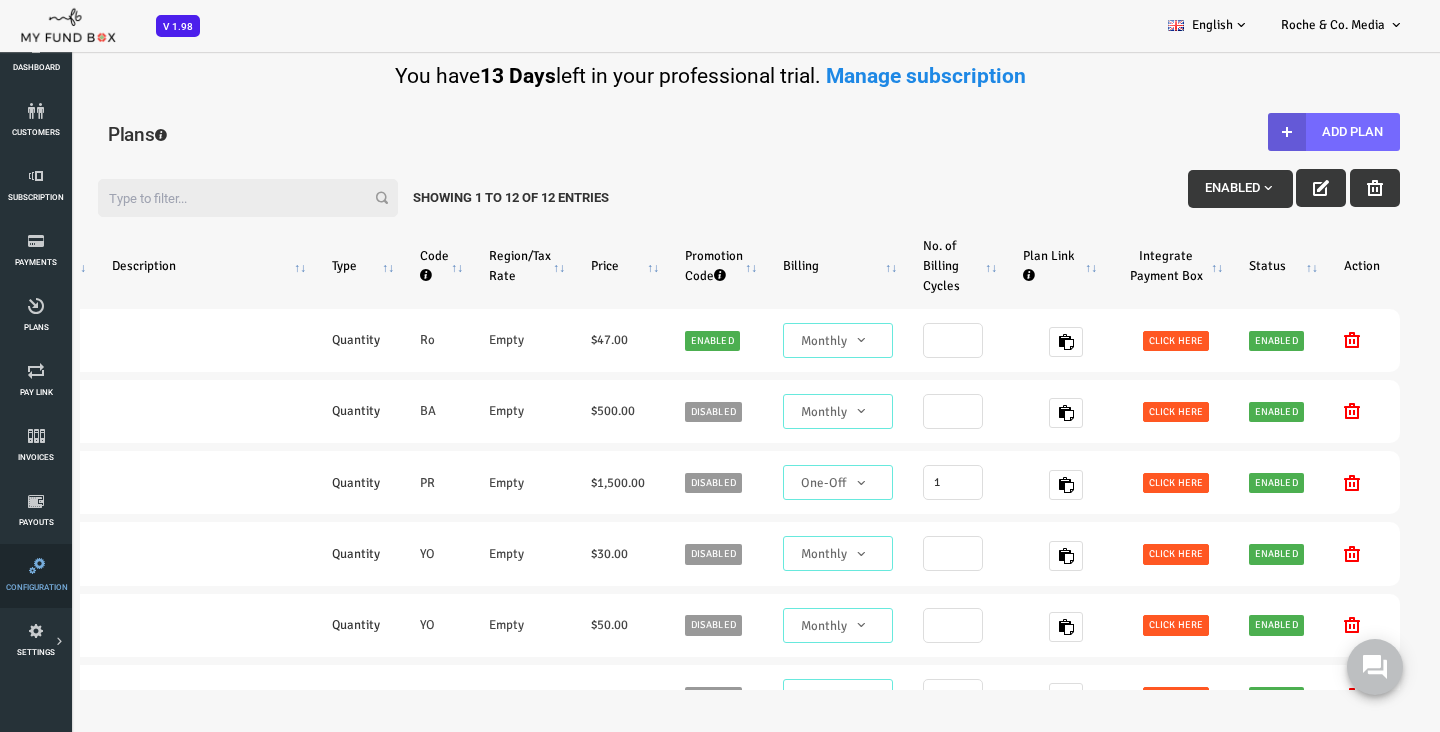 click at bounding box center (37, 566) 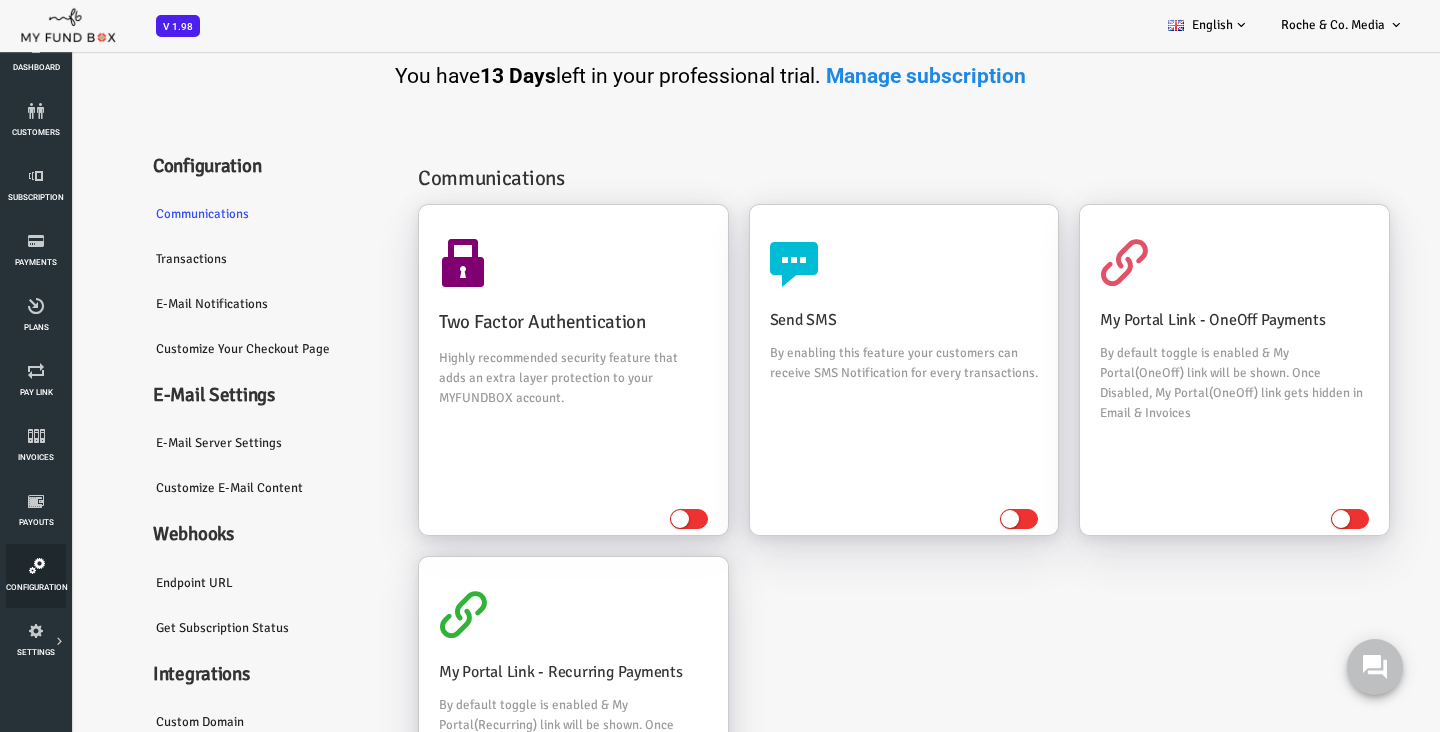 scroll, scrollTop: 0, scrollLeft: 0, axis: both 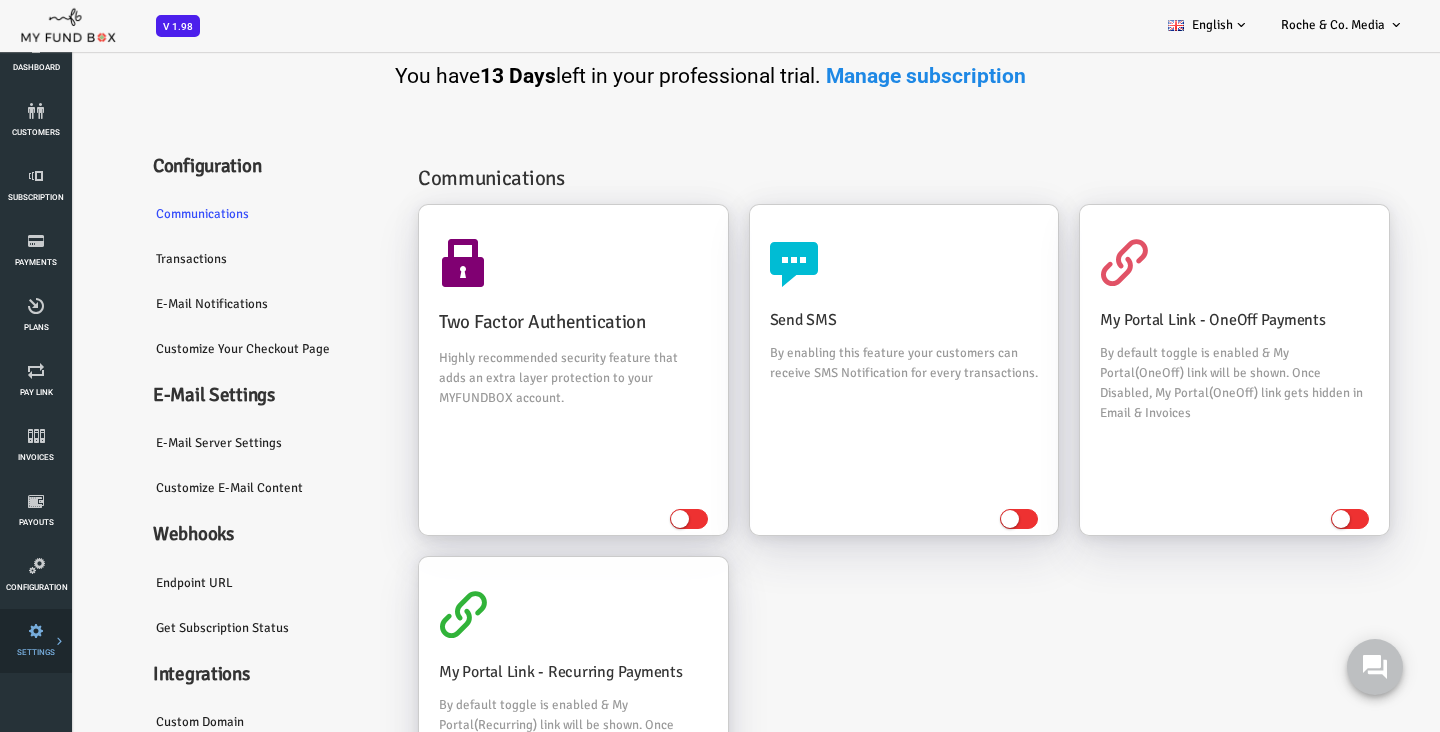 click on "Payment Gateway" at bounding box center (0, 0) 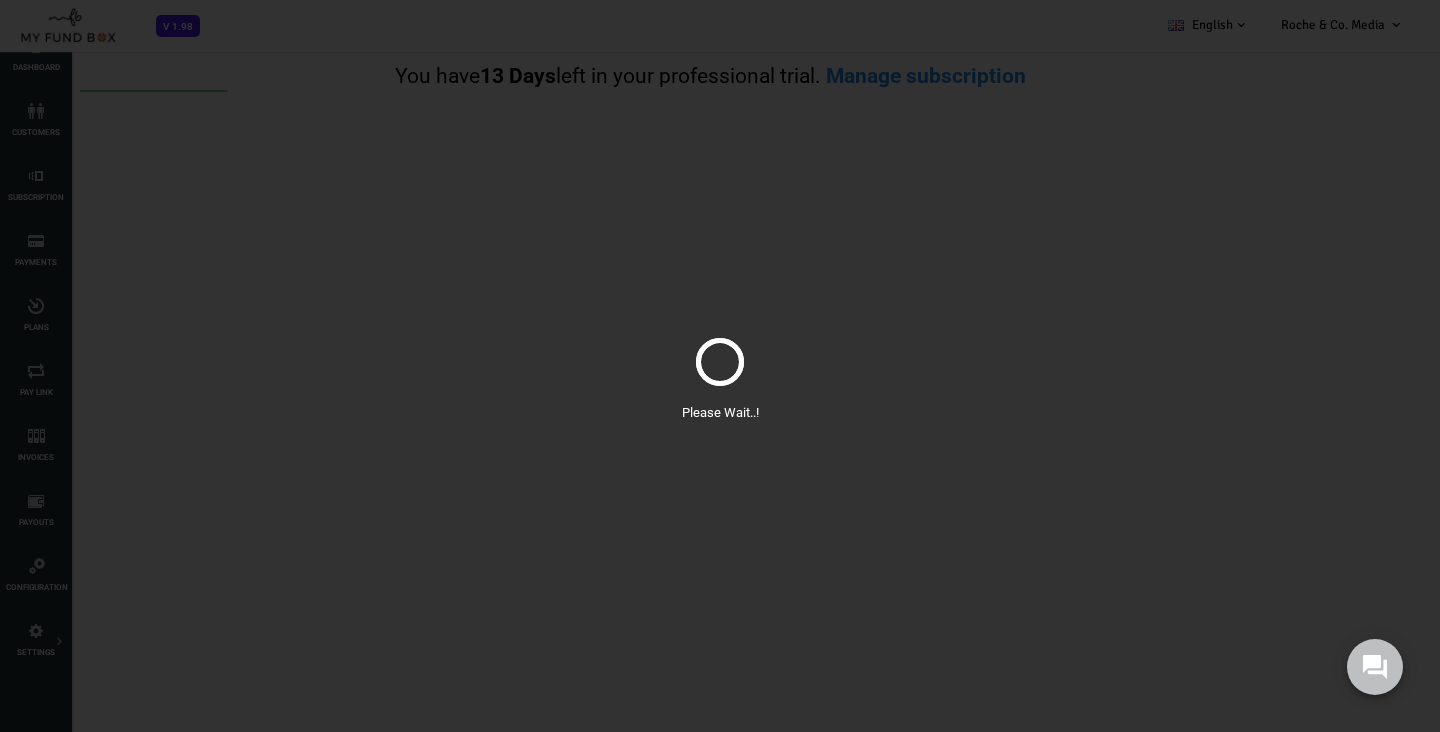 scroll, scrollTop: 0, scrollLeft: 0, axis: both 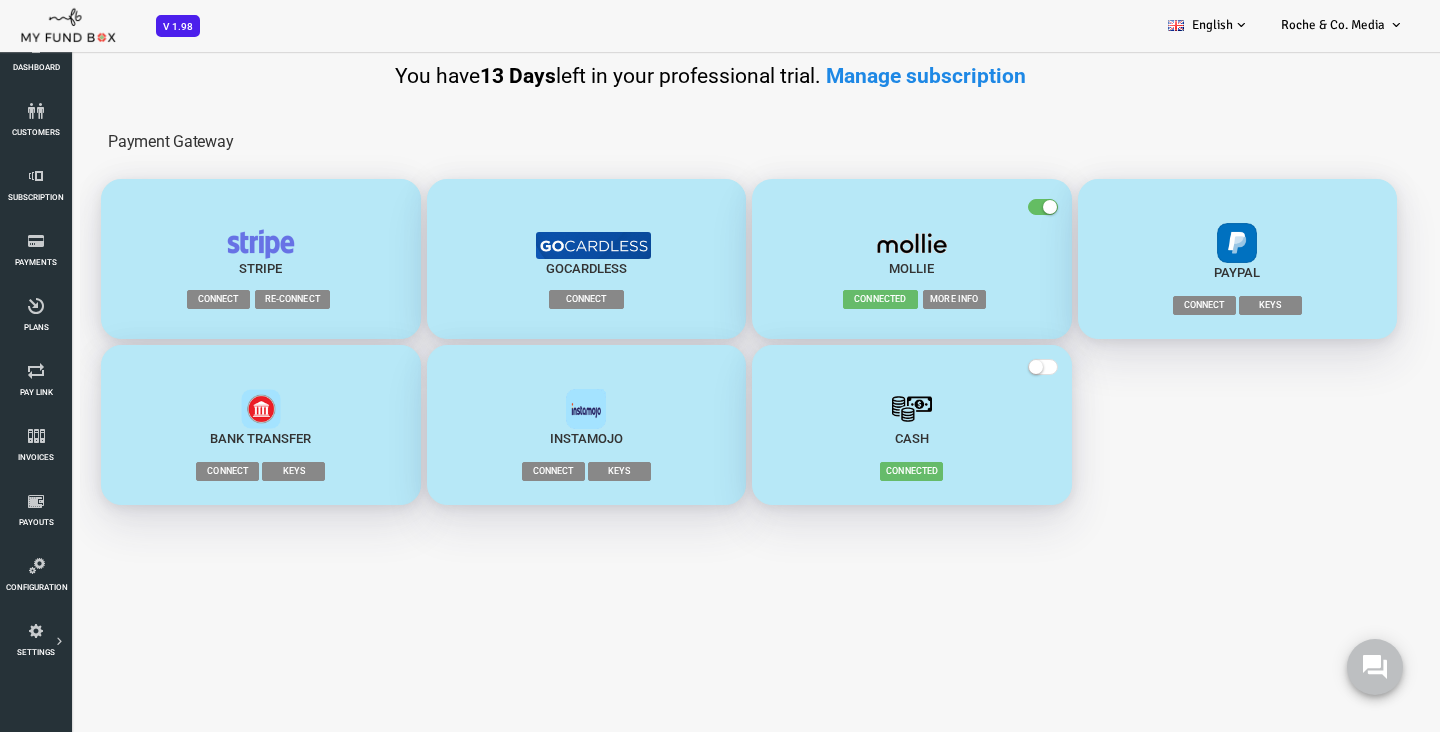 click on "More Info" at bounding box center (896, 299) 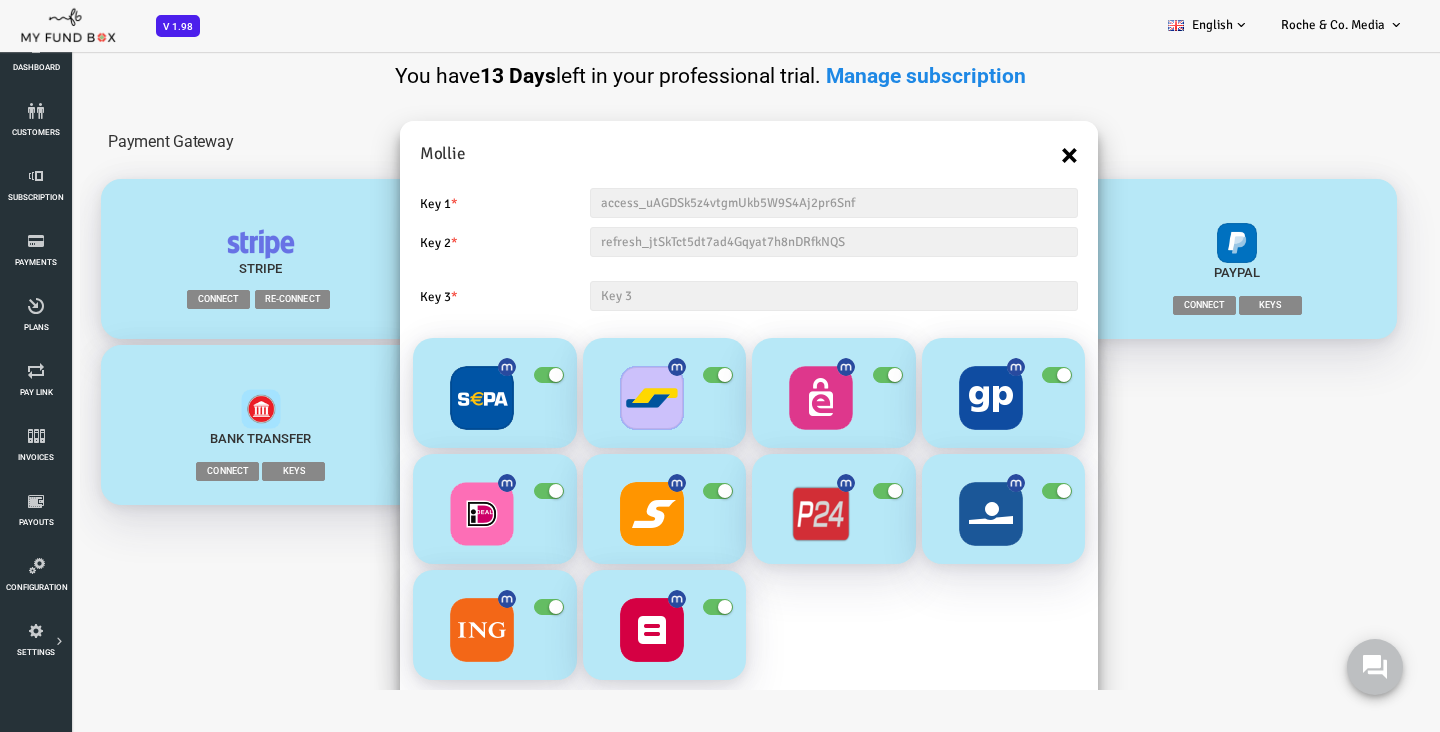click on "×" at bounding box center (1011, 155) 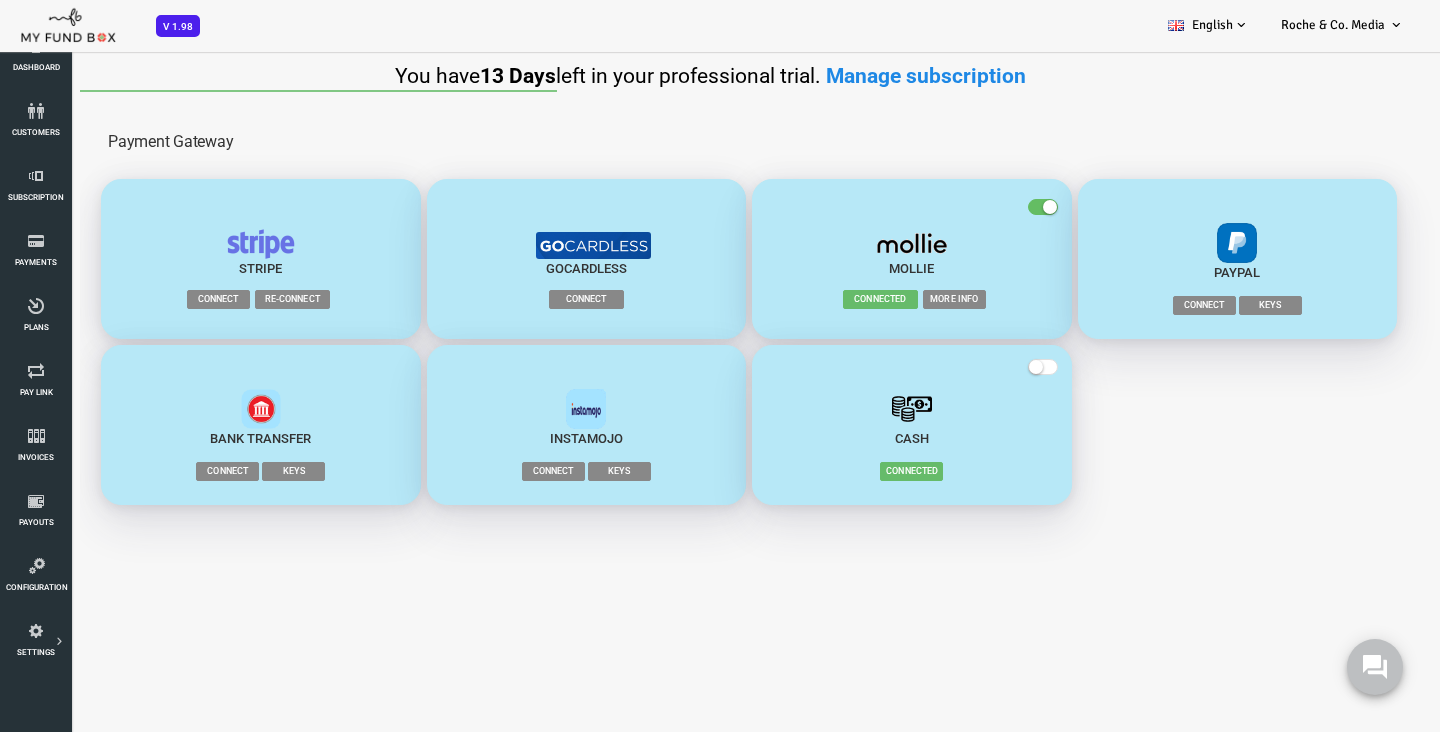 scroll, scrollTop: 0, scrollLeft: 0, axis: both 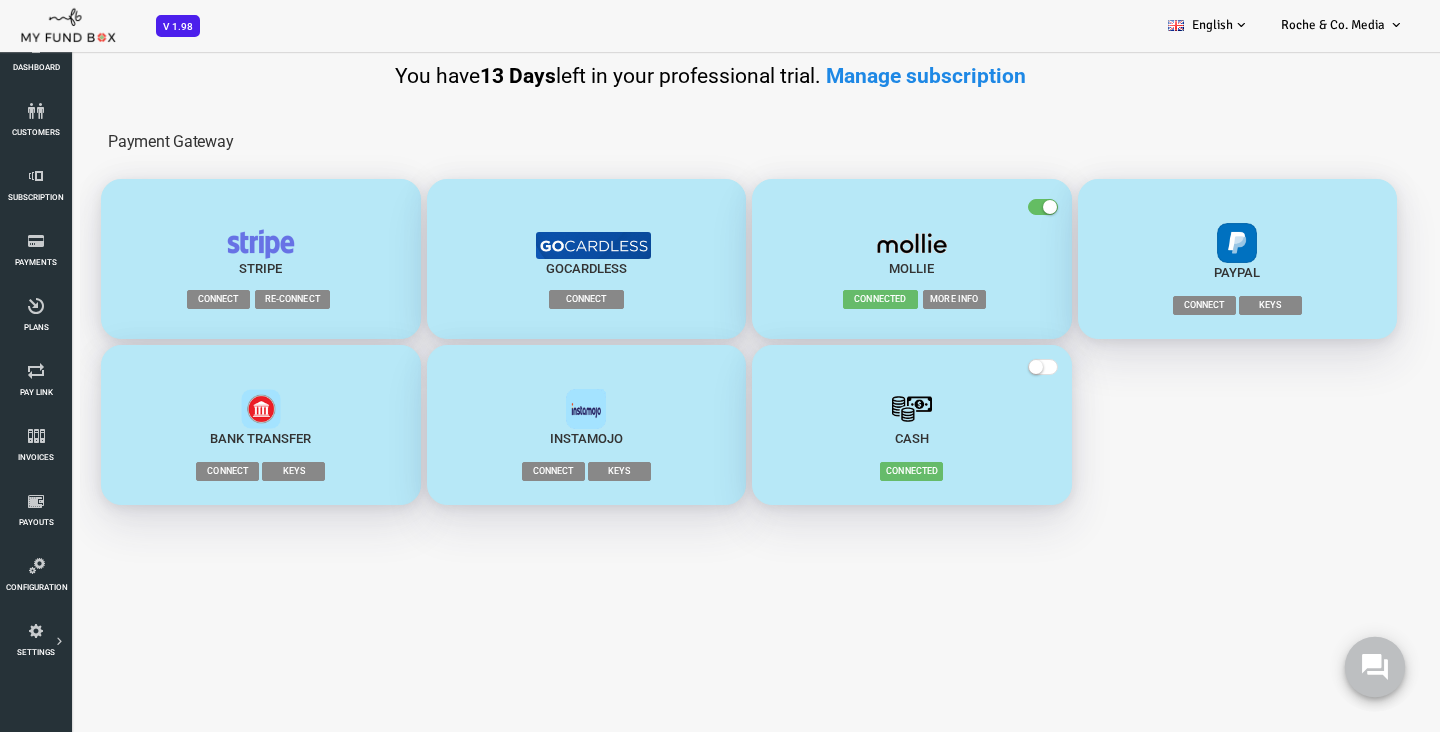 click 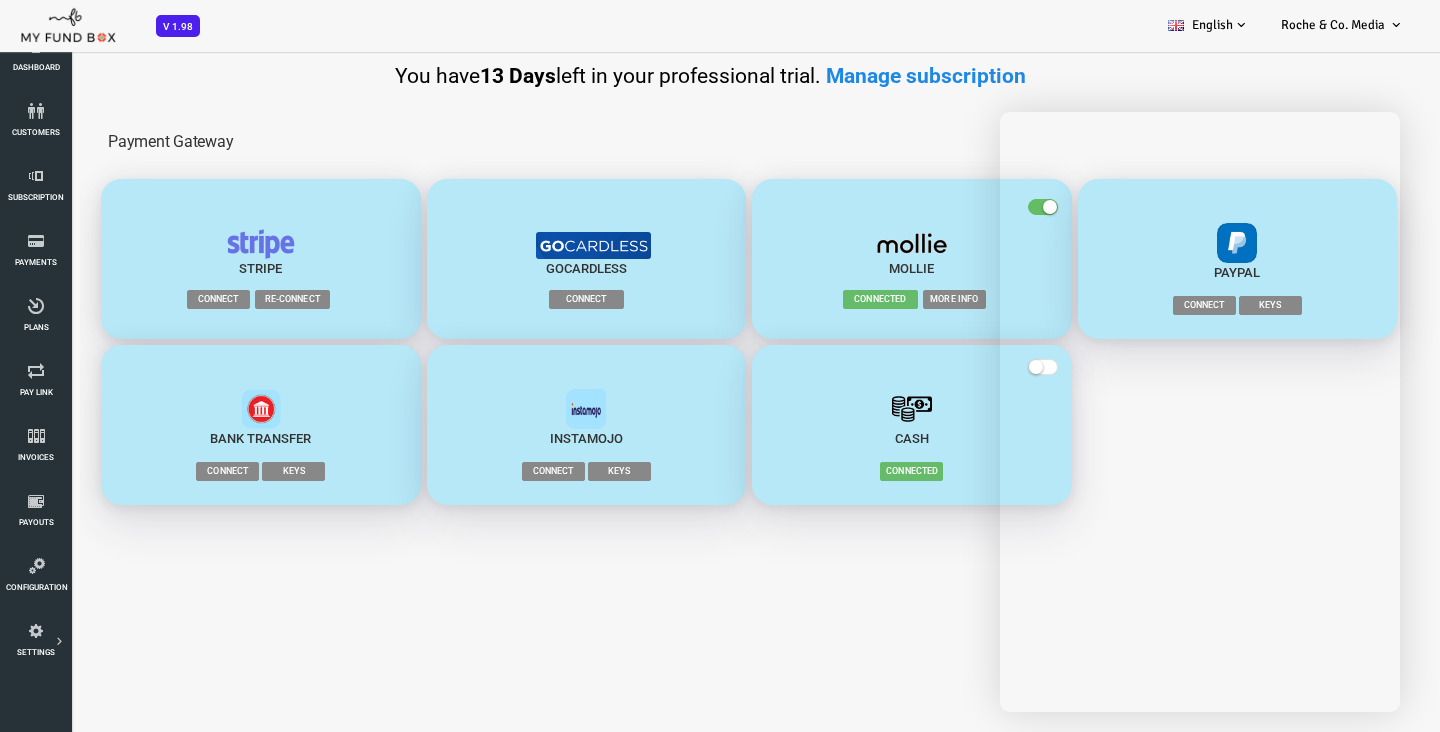 click on "Subscriber not found
Beneficiary Not Found
Partner Not Found!!!!
Please Fill out this field
Please Enter an E-mail Address
Enter The Valid Payment Status
Showing
Entries
No matching records found
(Filtered From
Total Entries)
No records available" at bounding box center [691, 390] 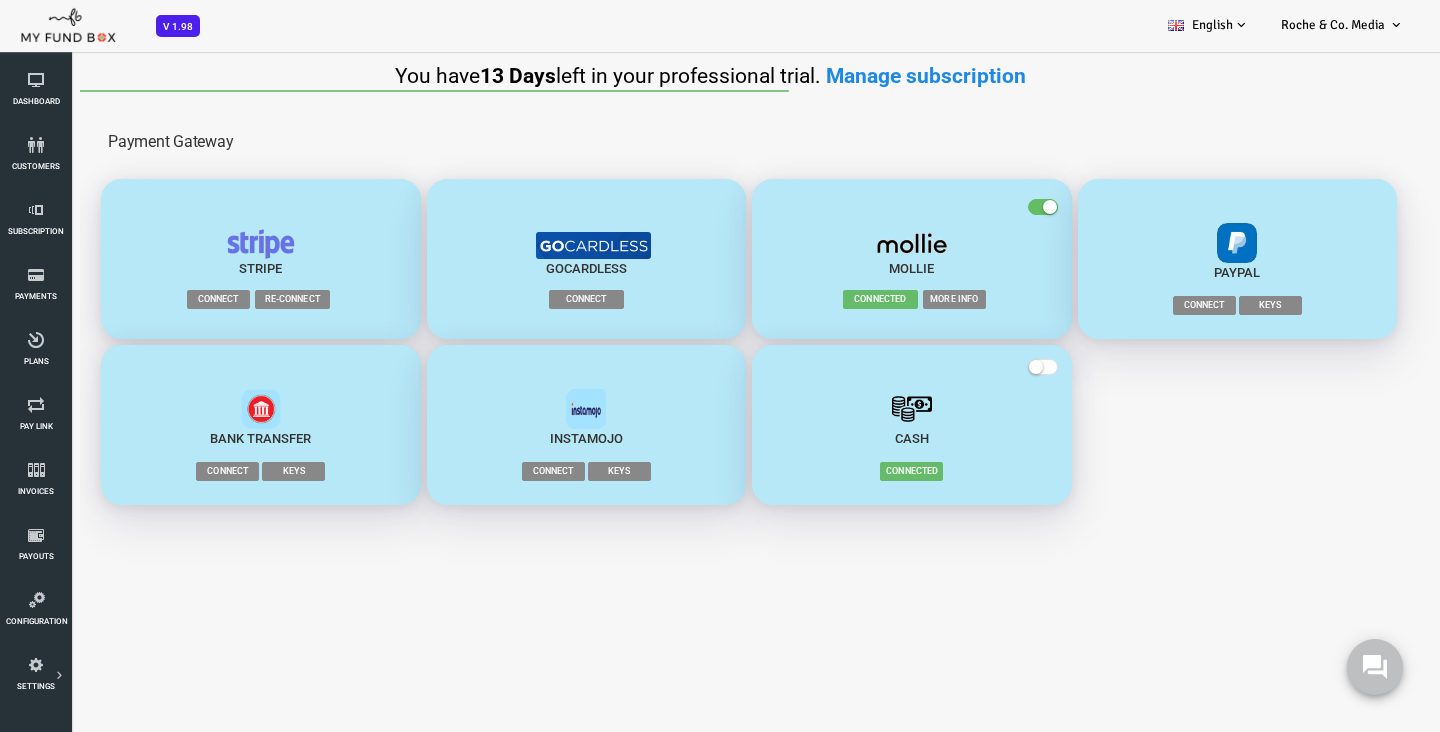 scroll, scrollTop: 0, scrollLeft: 0, axis: both 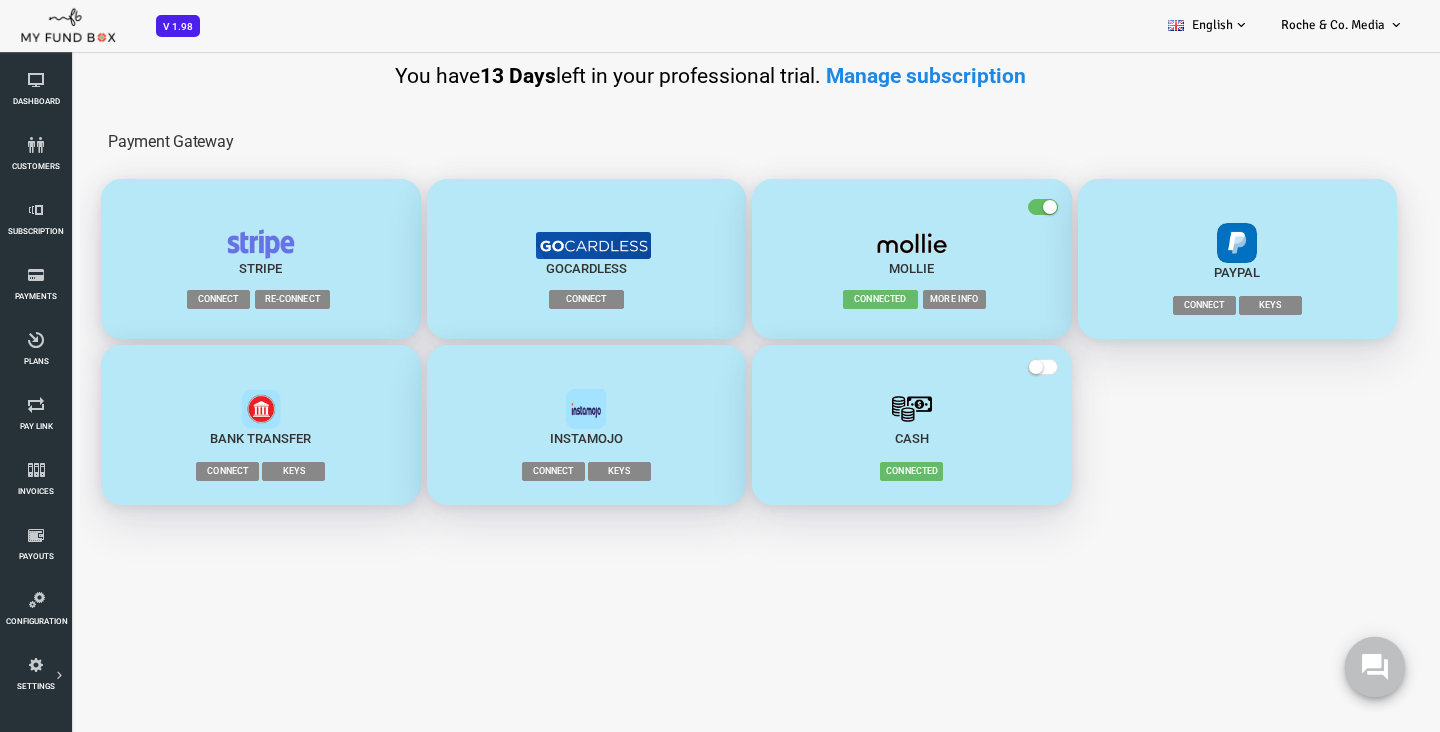 click at bounding box center (1375, 667) 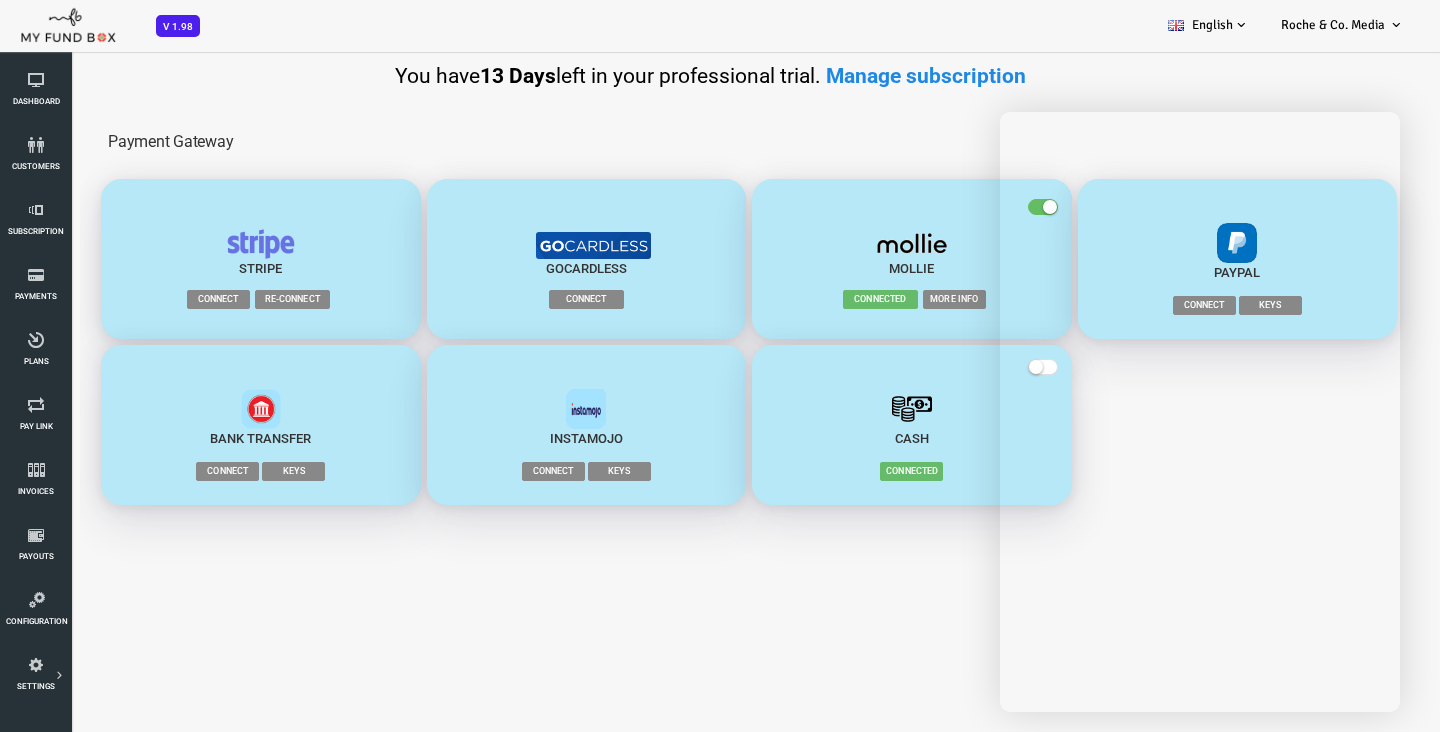 click on "Payment Gateway
Stripe
Connect
Re-connect
More Info
Gocardless
Connect
× *" at bounding box center [691, 329] 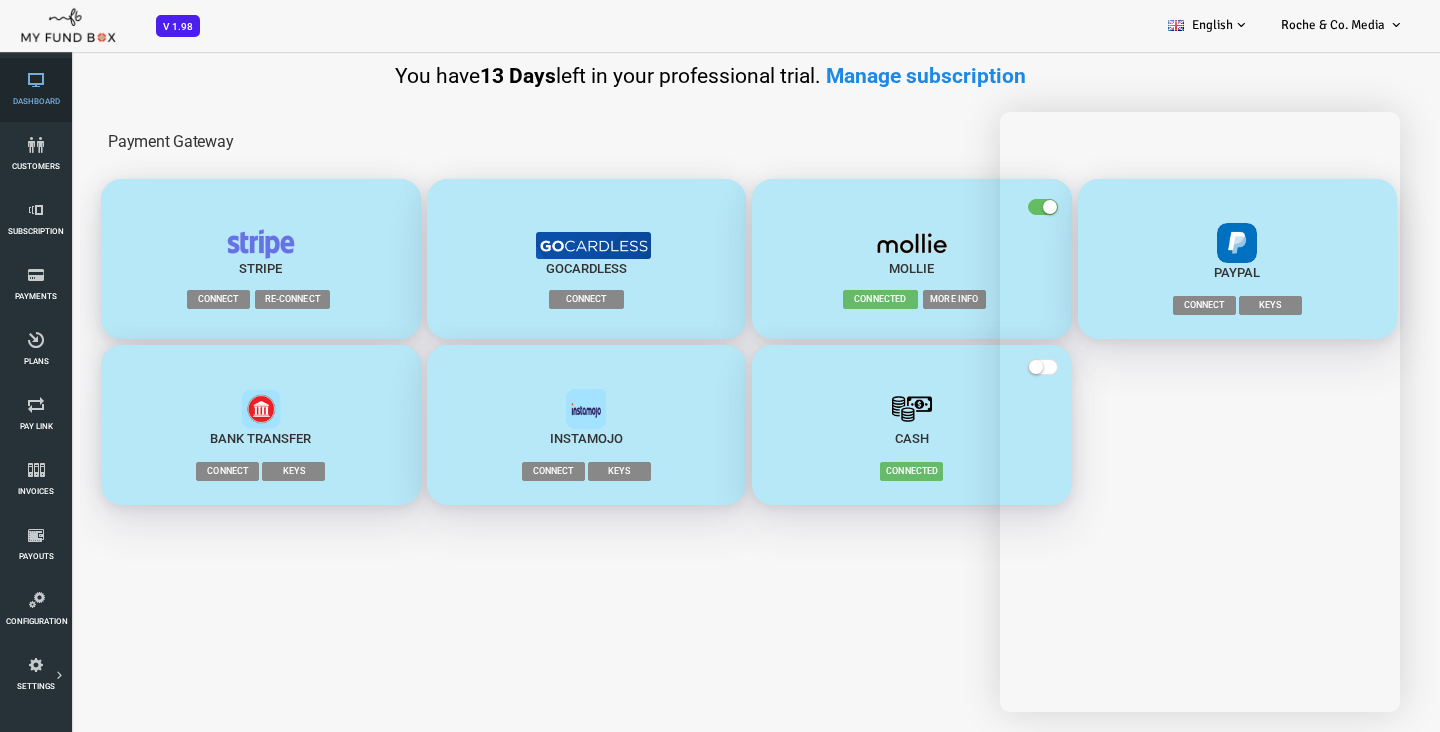 click on "Dashboard" at bounding box center (0, 0) 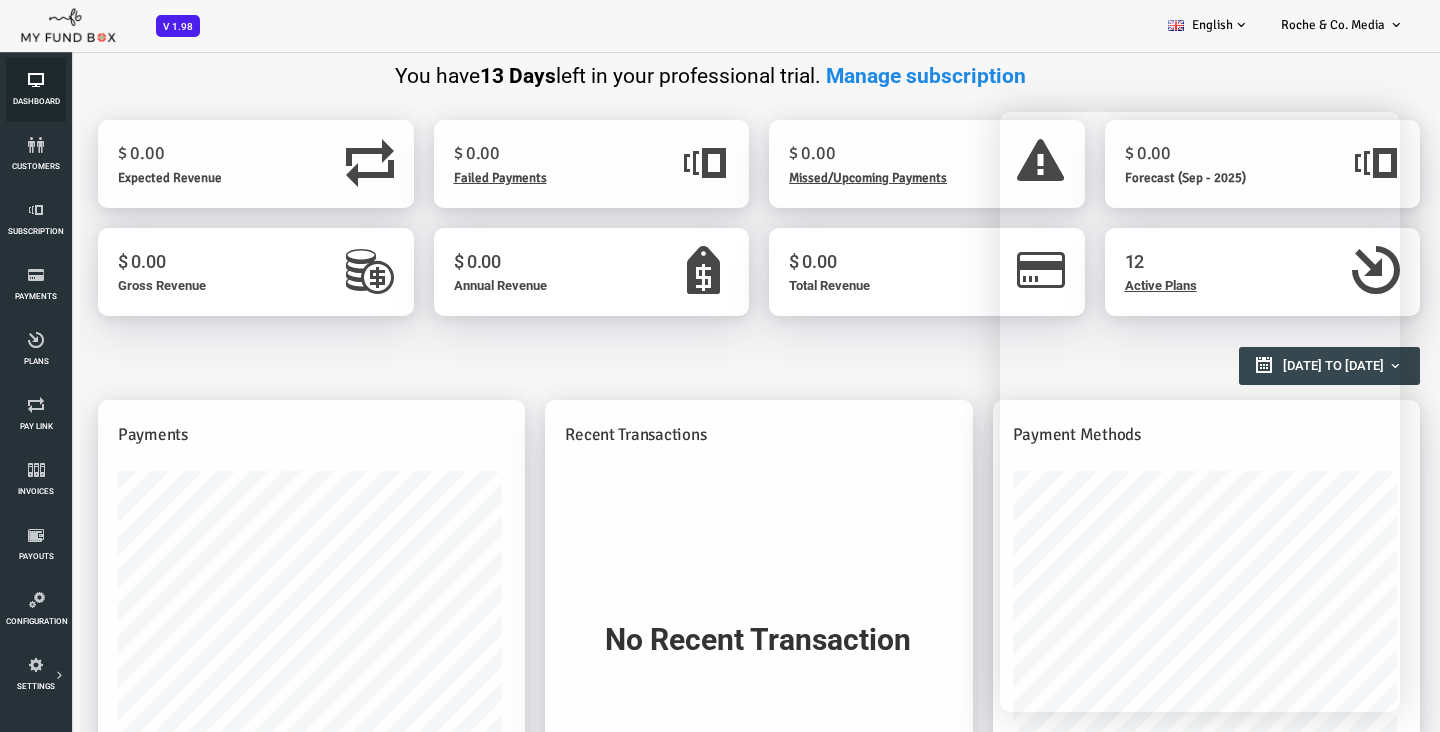 scroll, scrollTop: 0, scrollLeft: 0, axis: both 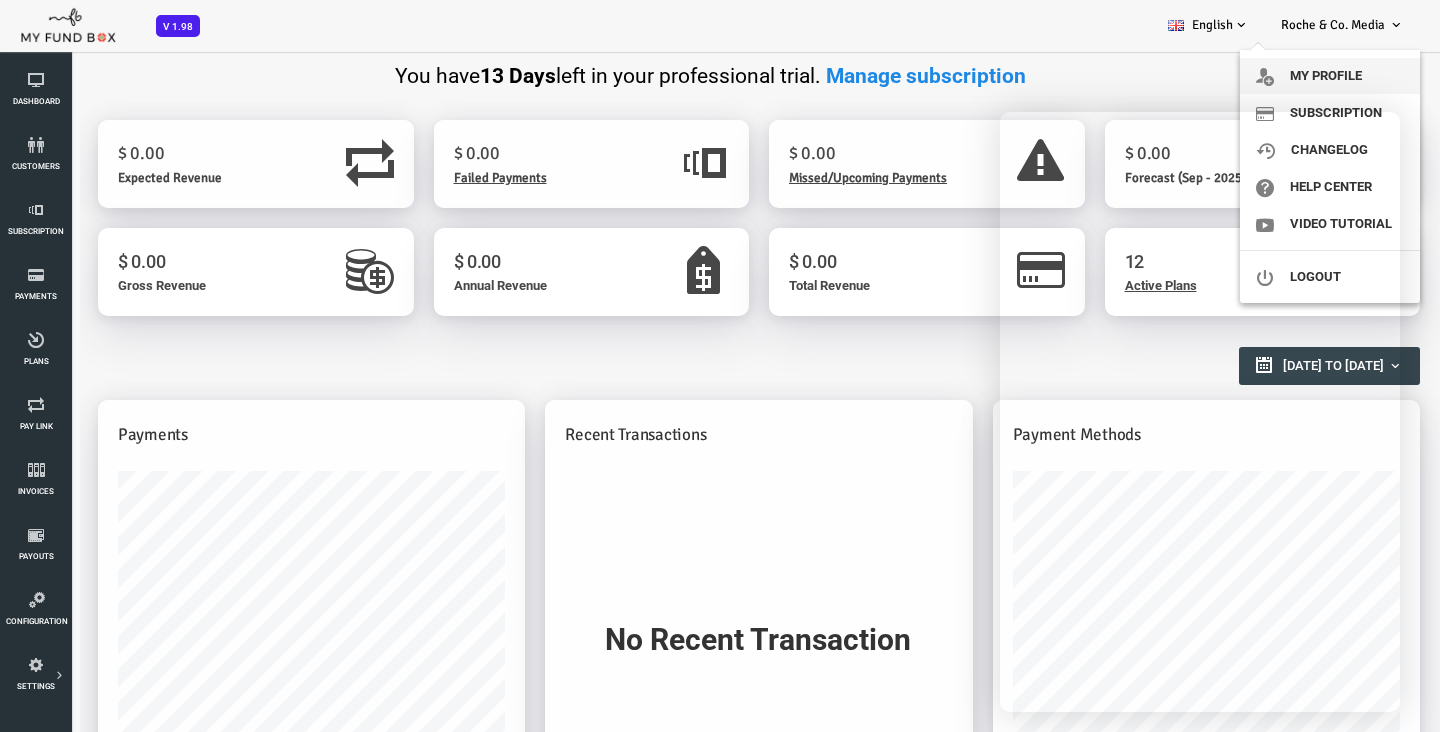 click on "My profile" at bounding box center [1330, 76] 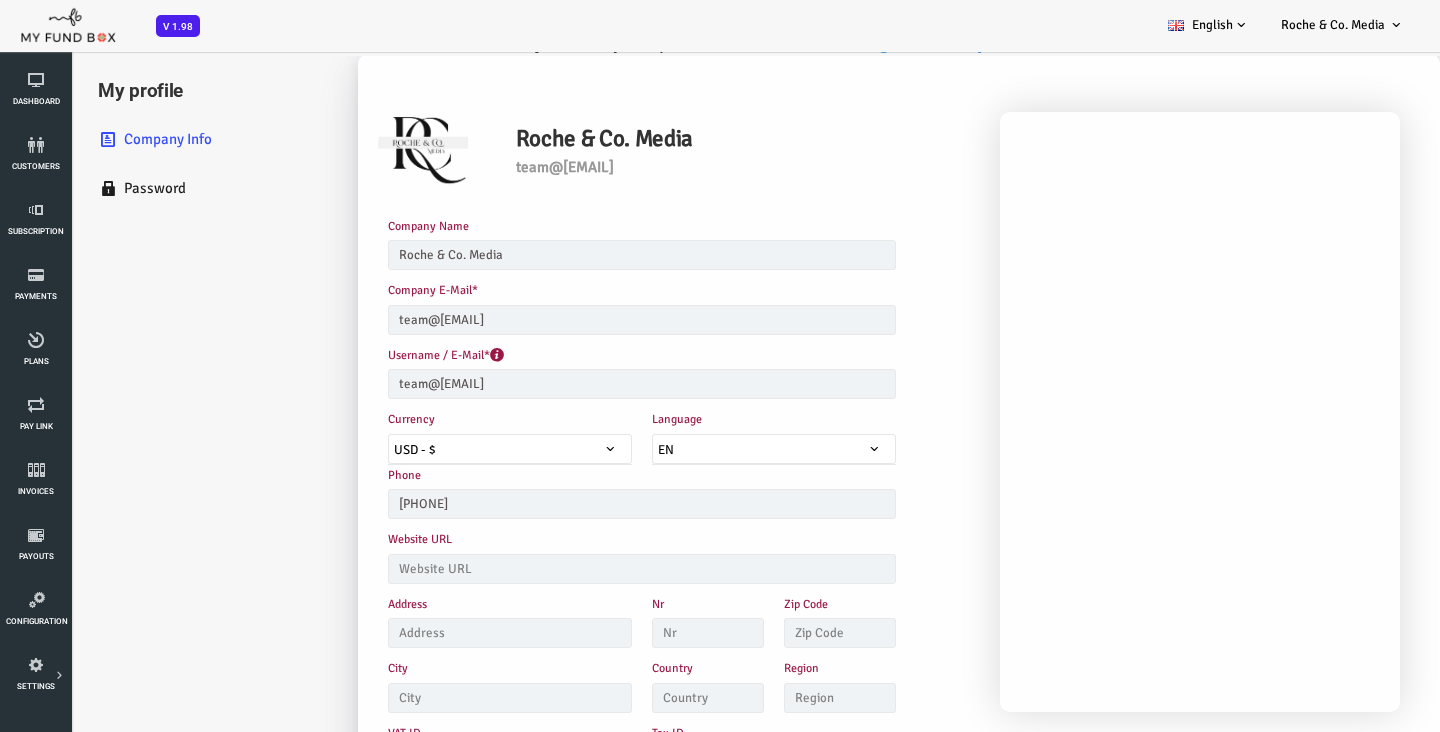 scroll, scrollTop: 24, scrollLeft: 0, axis: vertical 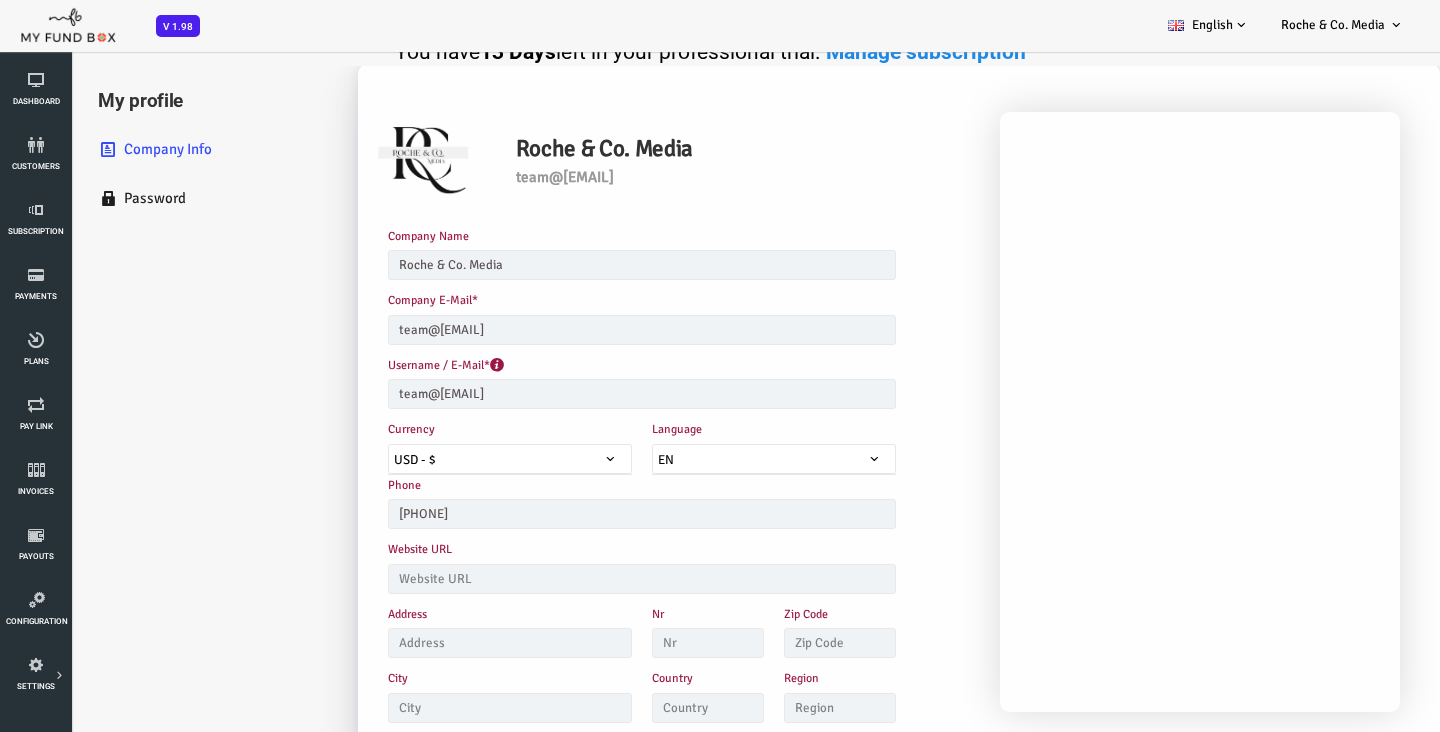 click on "My profile
Company Info
Password" at bounding box center (150, 964) 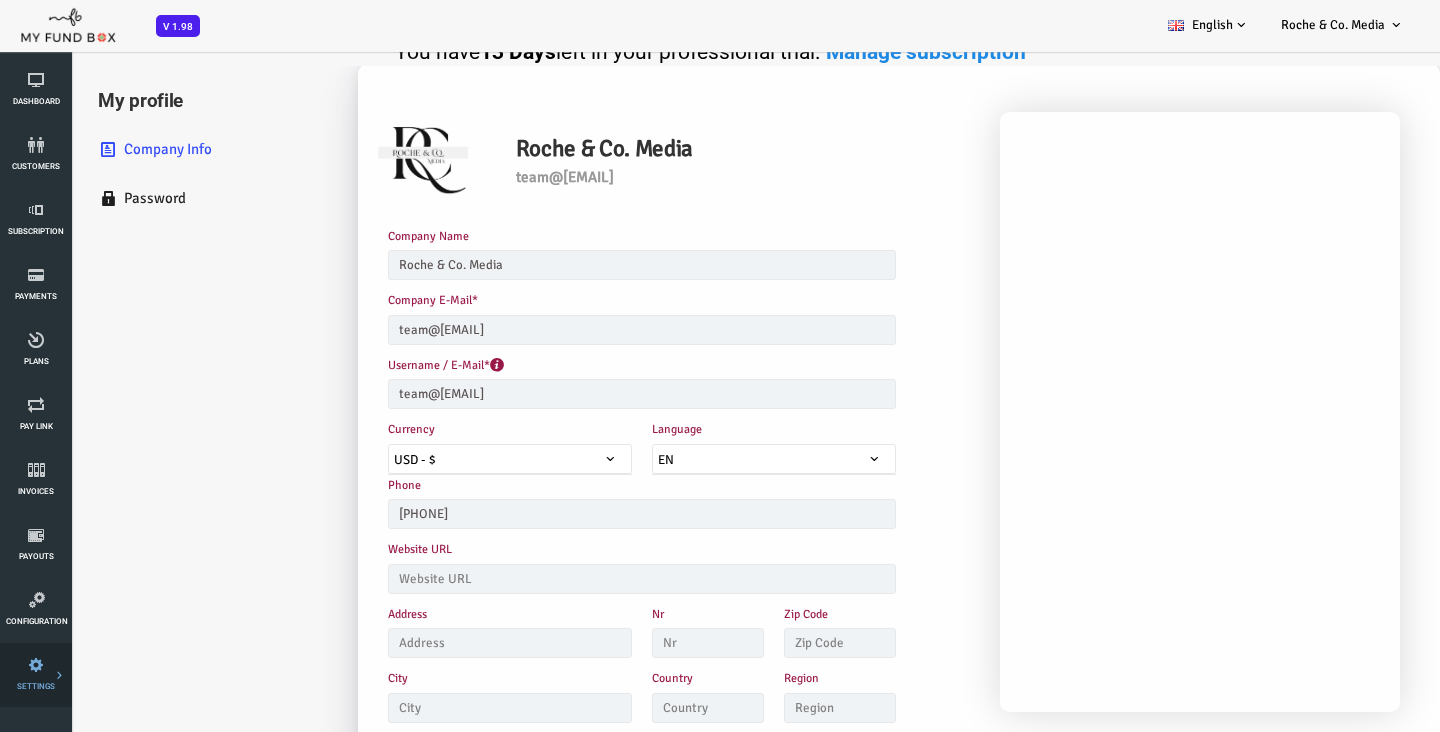 click at bounding box center (0, 0) 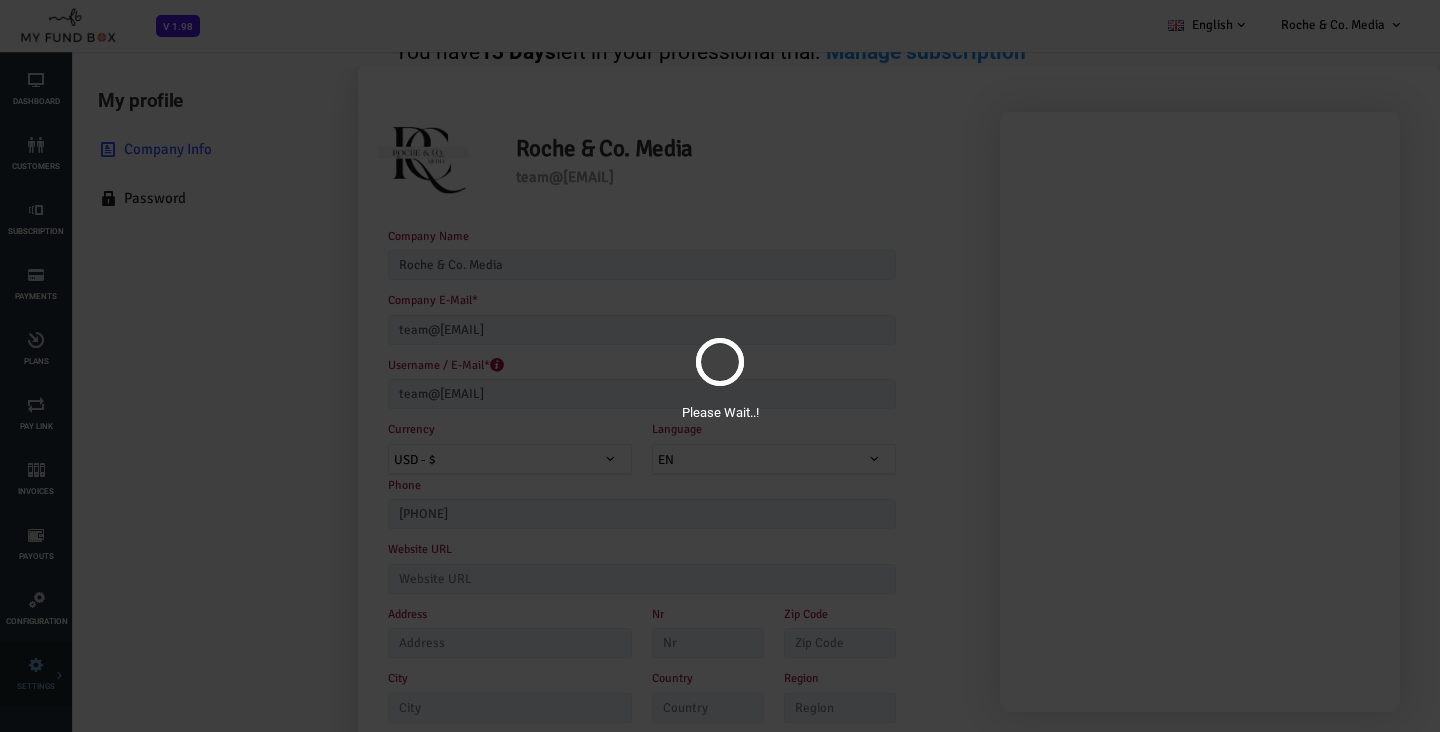 scroll, scrollTop: 0, scrollLeft: 0, axis: both 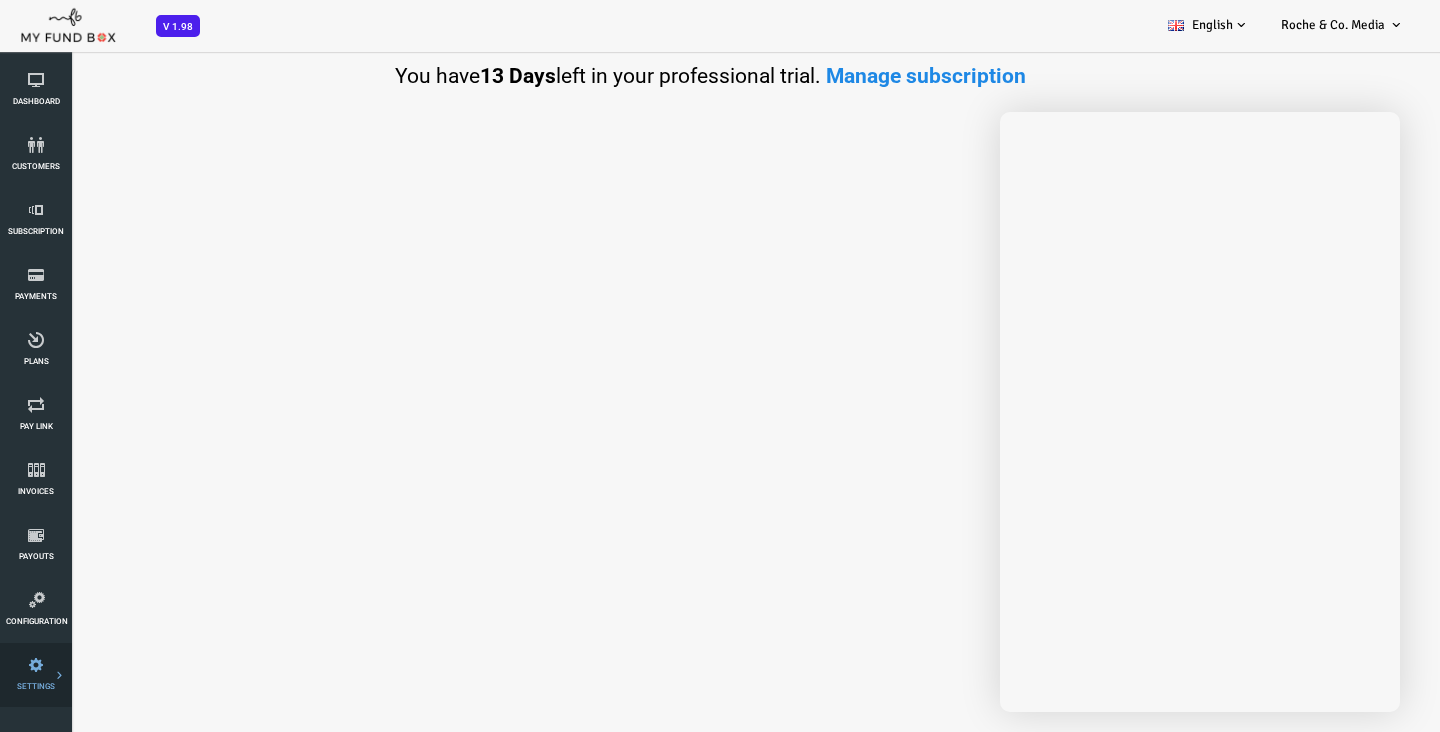 select on "100" 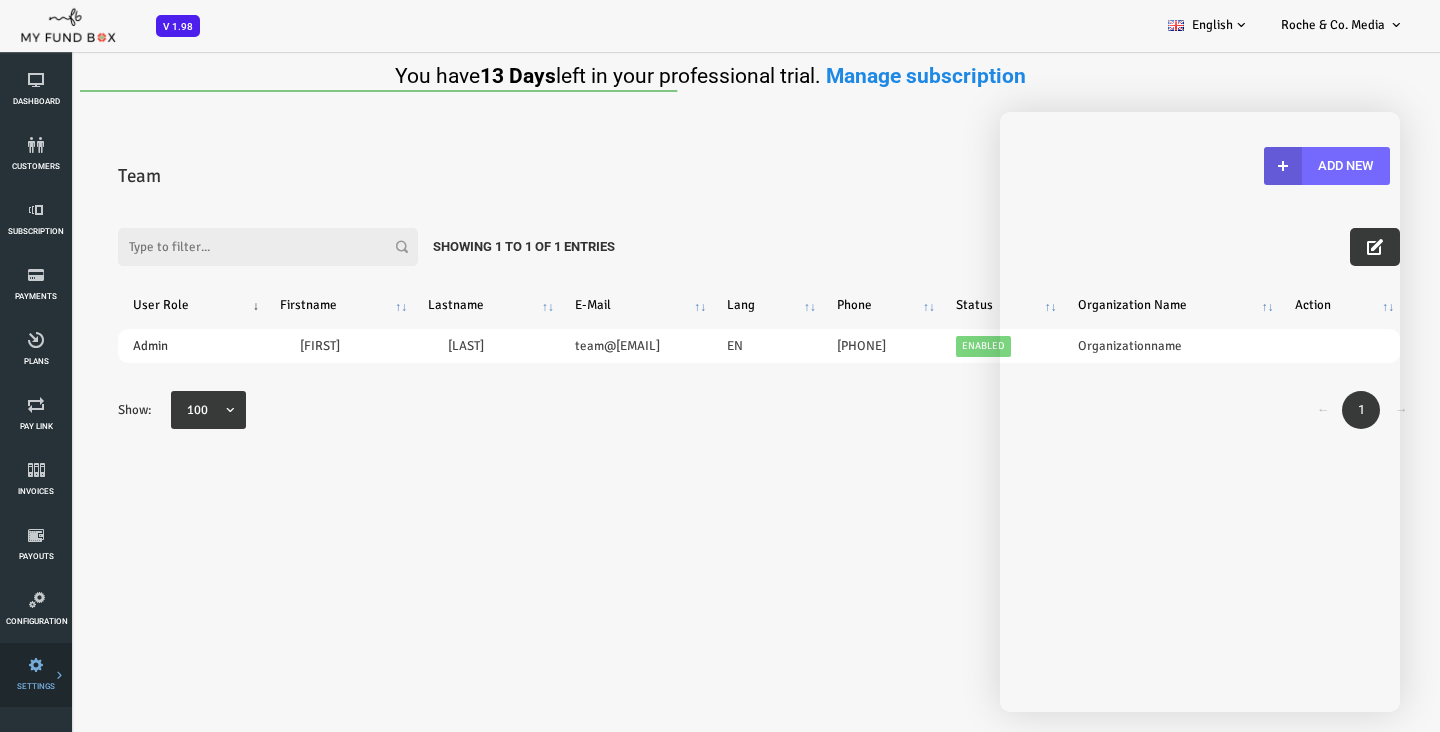scroll, scrollTop: 0, scrollLeft: 0, axis: both 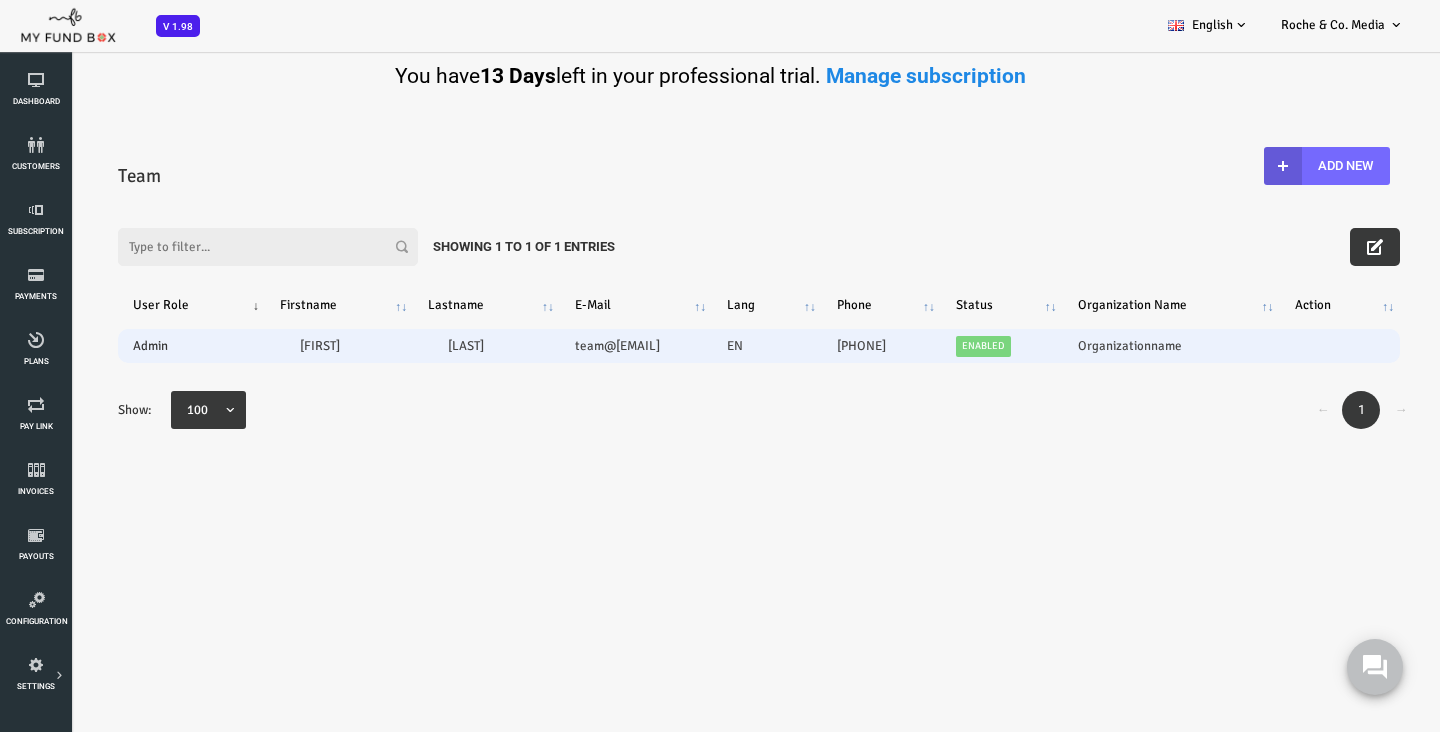 click at bounding box center [1282, 345] 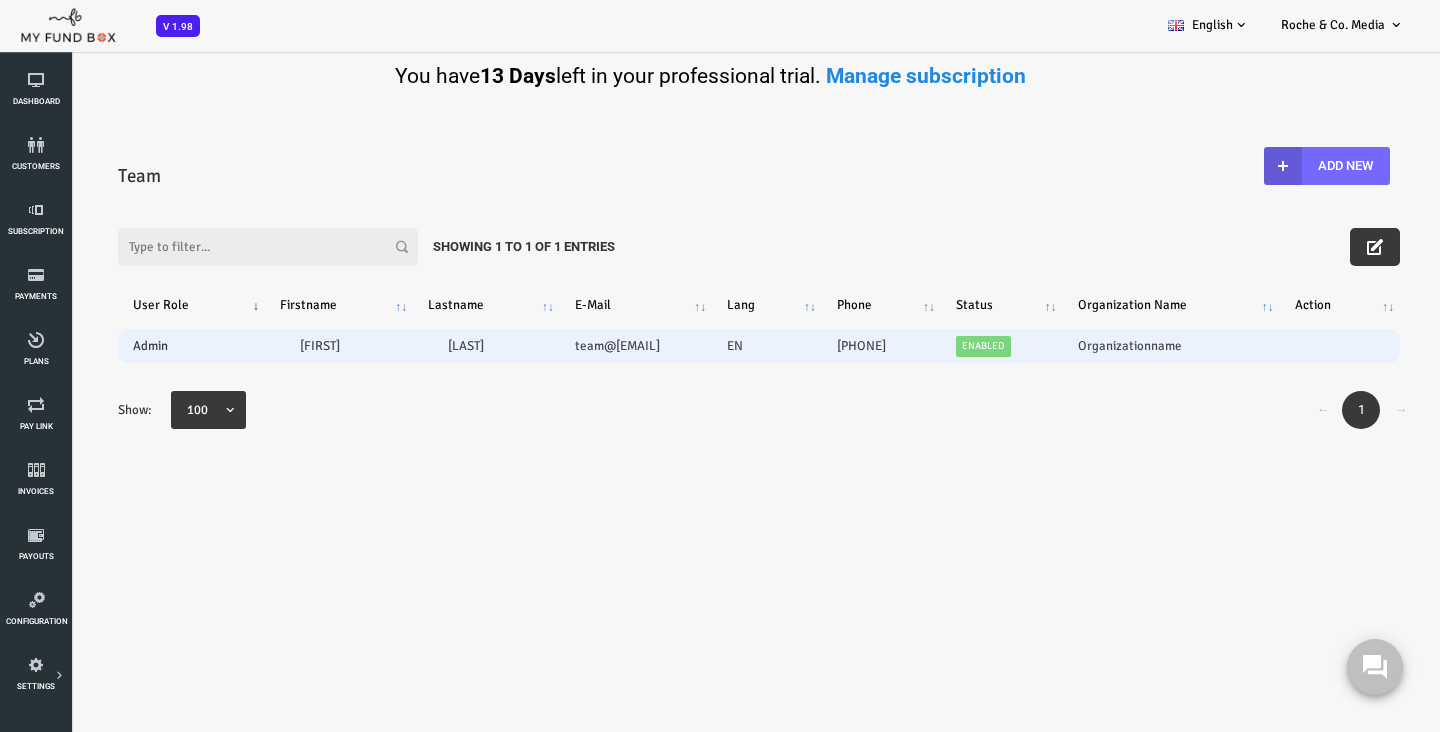 click on "team@rochecomedia.com" at bounding box center (578, 345) 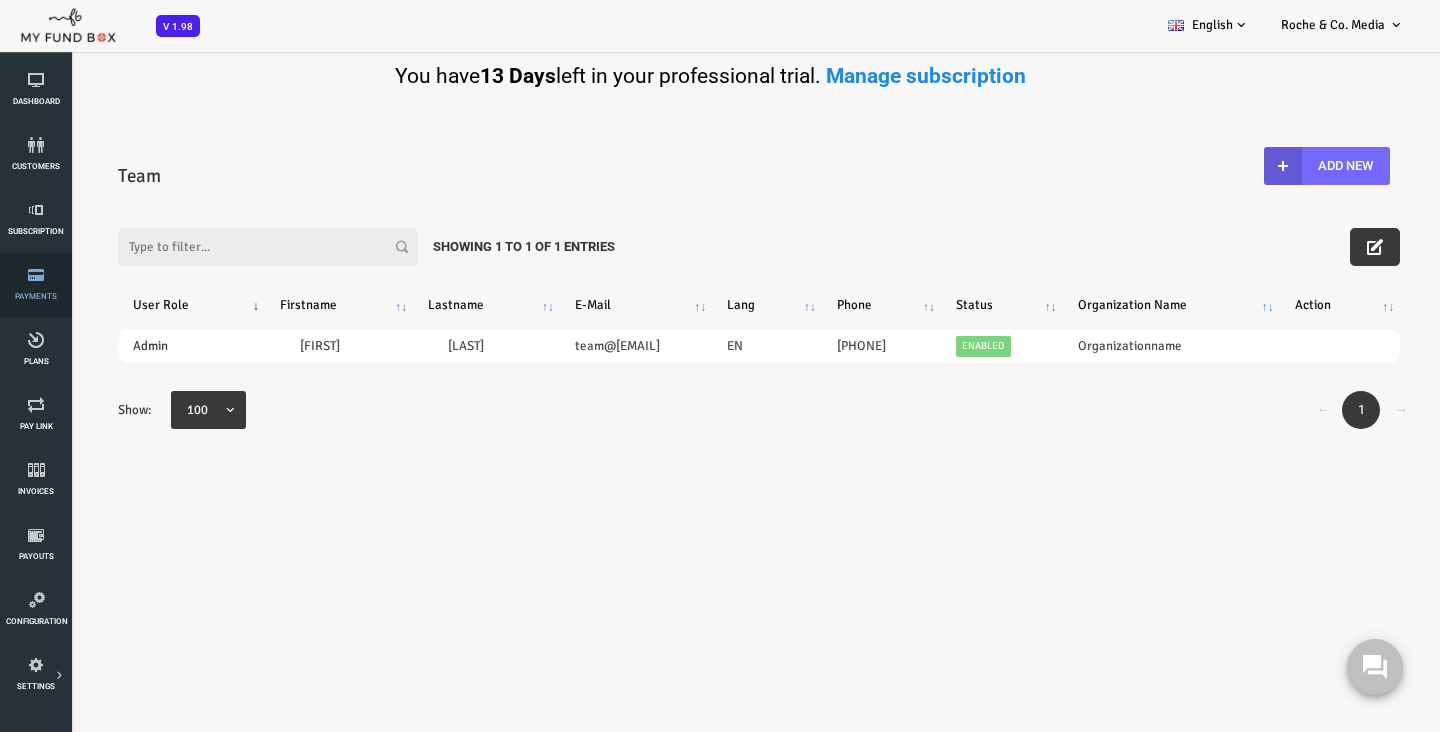 click on "Payments" at bounding box center (0, 0) 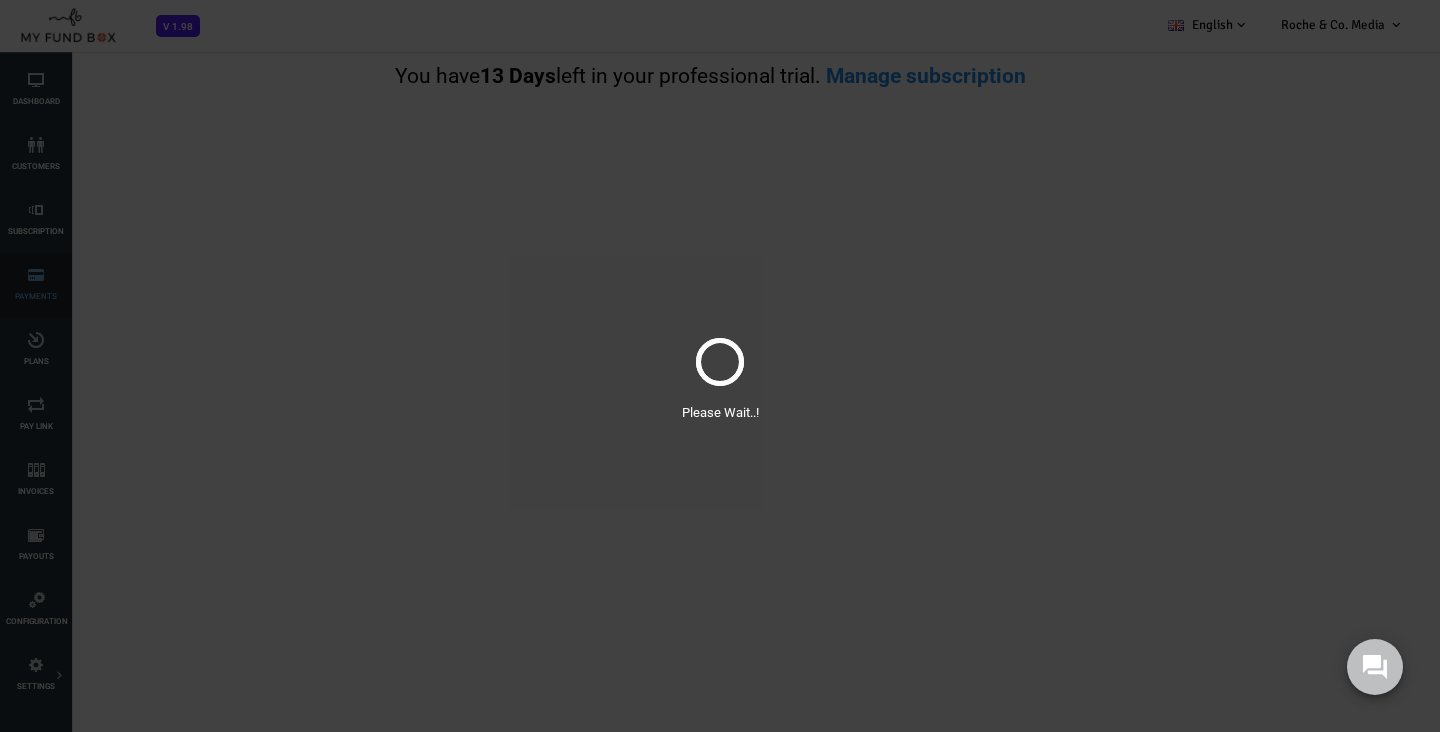 select on "100" 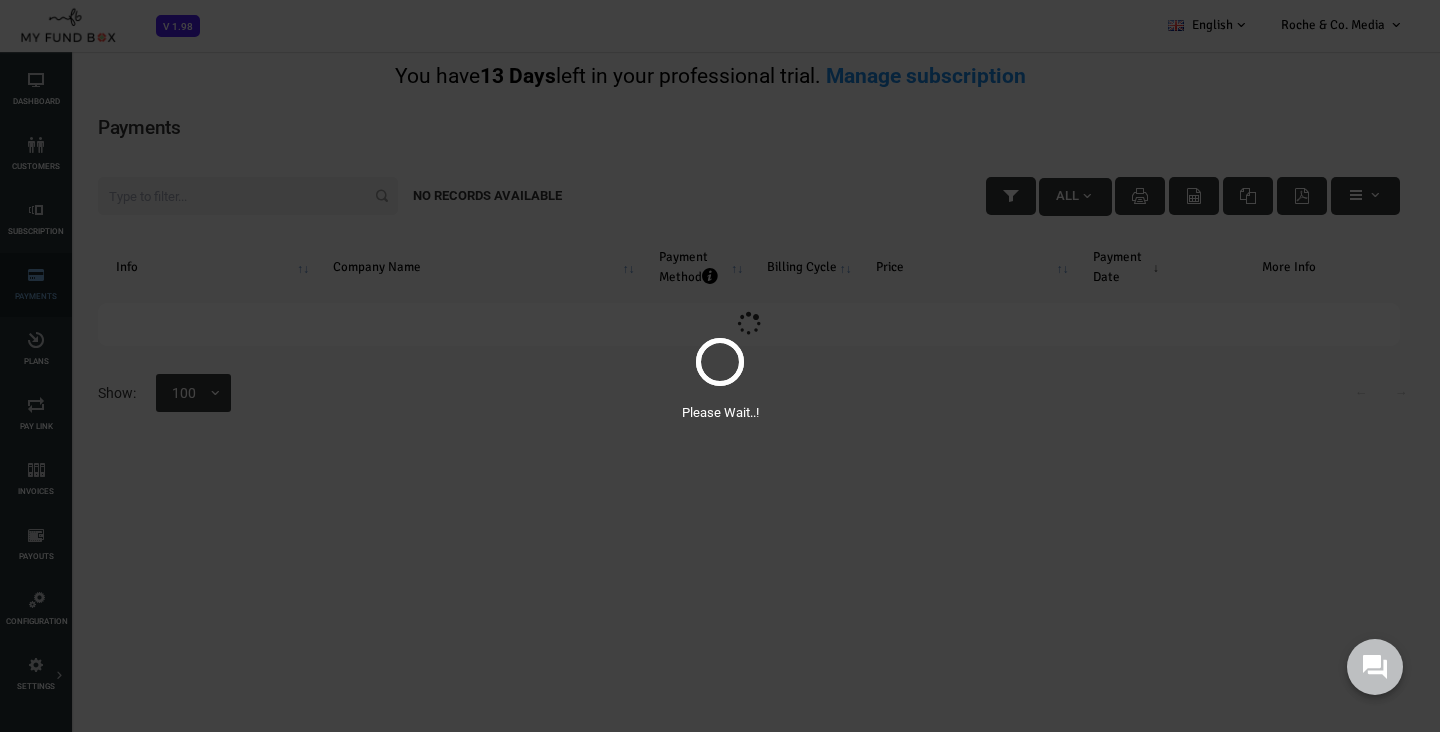 scroll, scrollTop: 0, scrollLeft: 0, axis: both 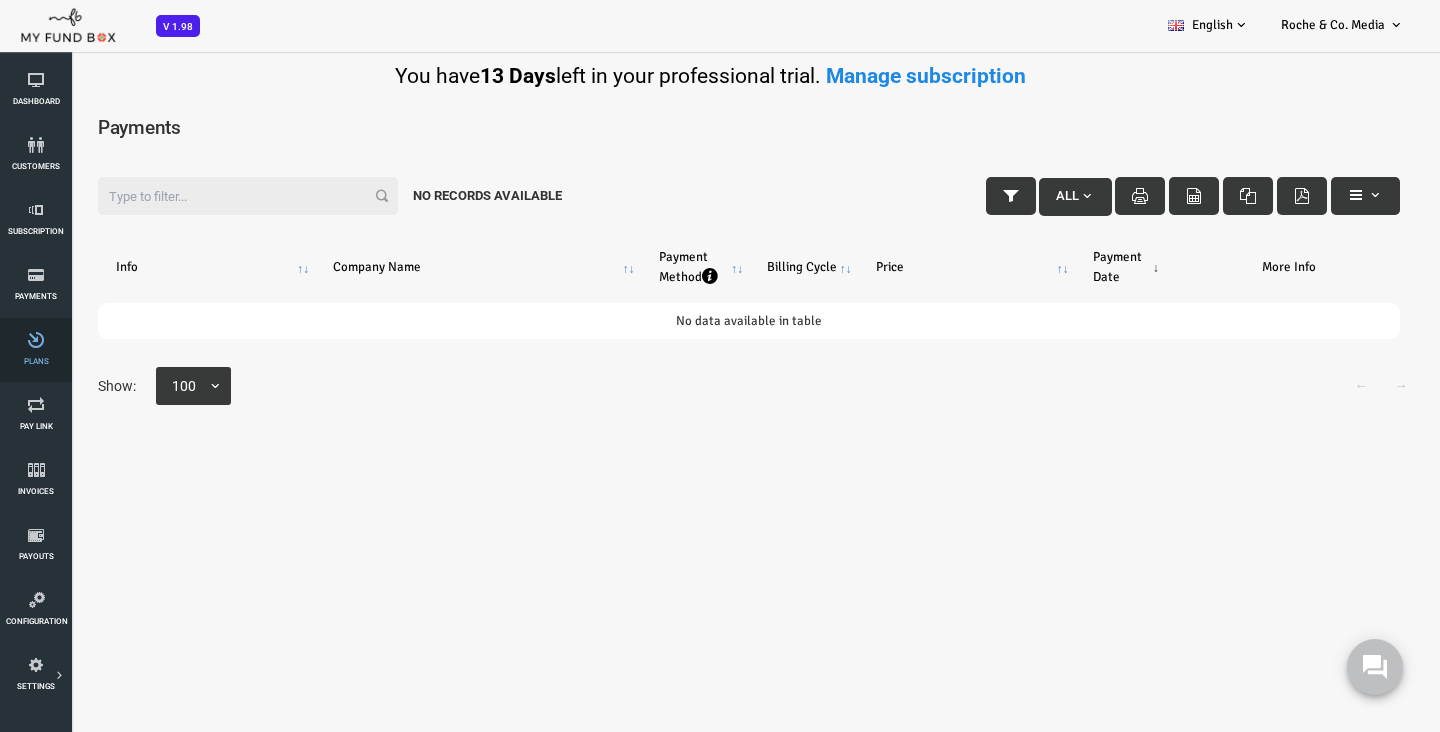 click on "Plans" at bounding box center (0, 0) 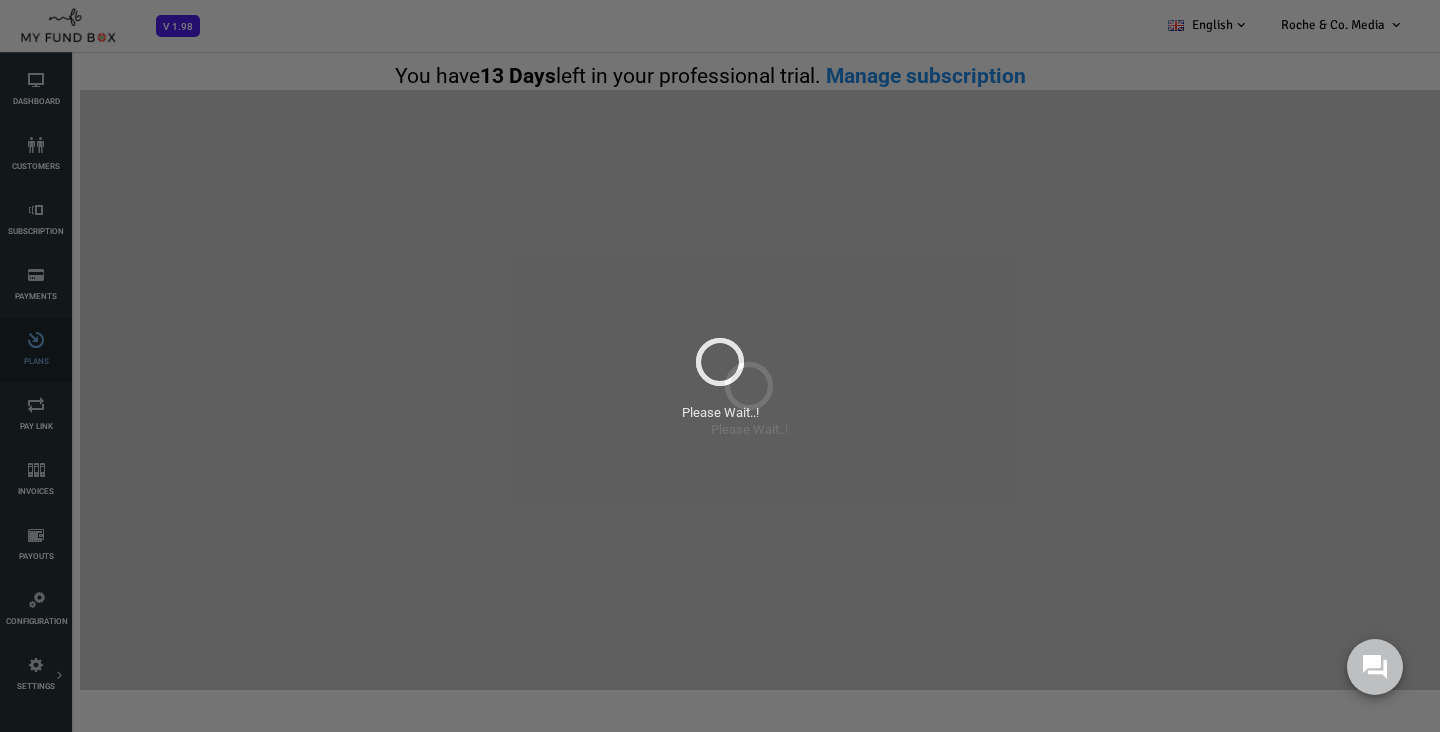 scroll, scrollTop: 0, scrollLeft: 0, axis: both 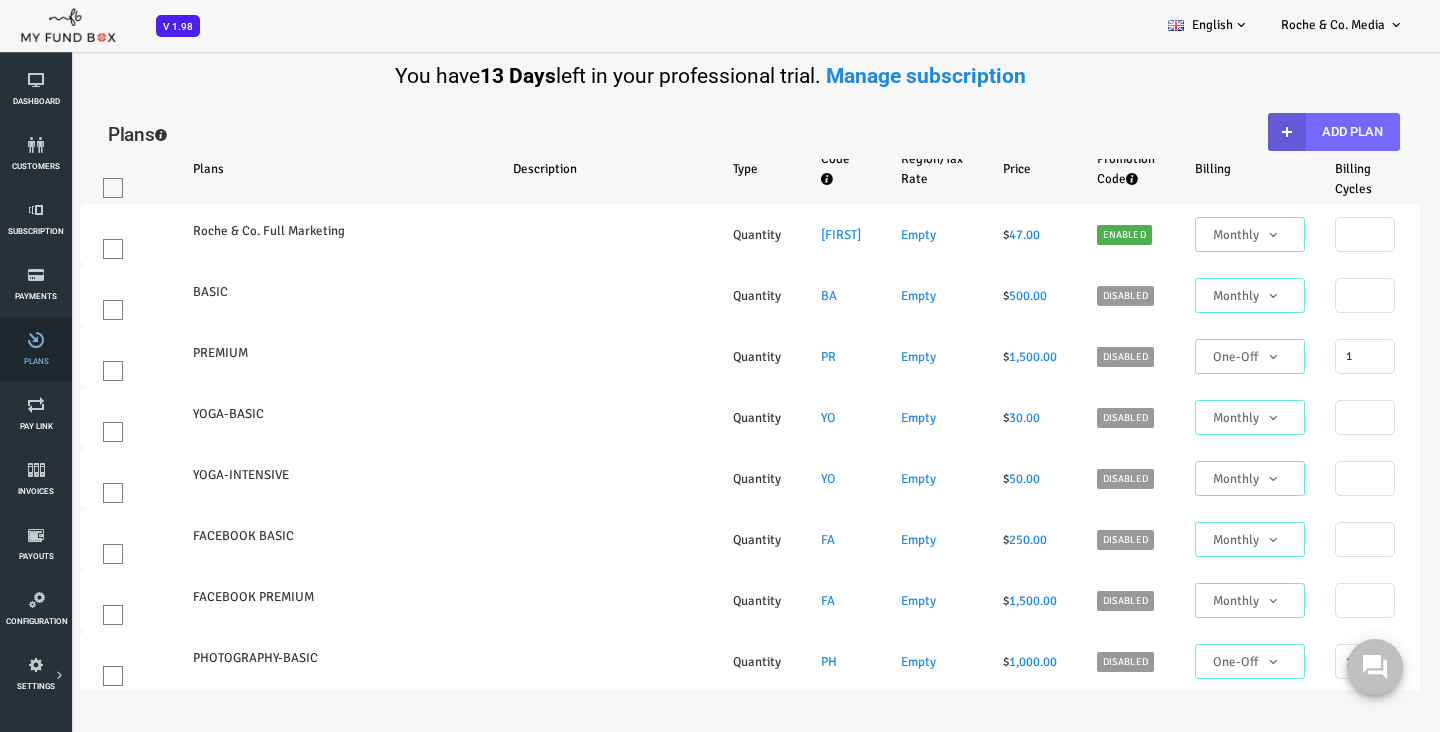 select on "100" 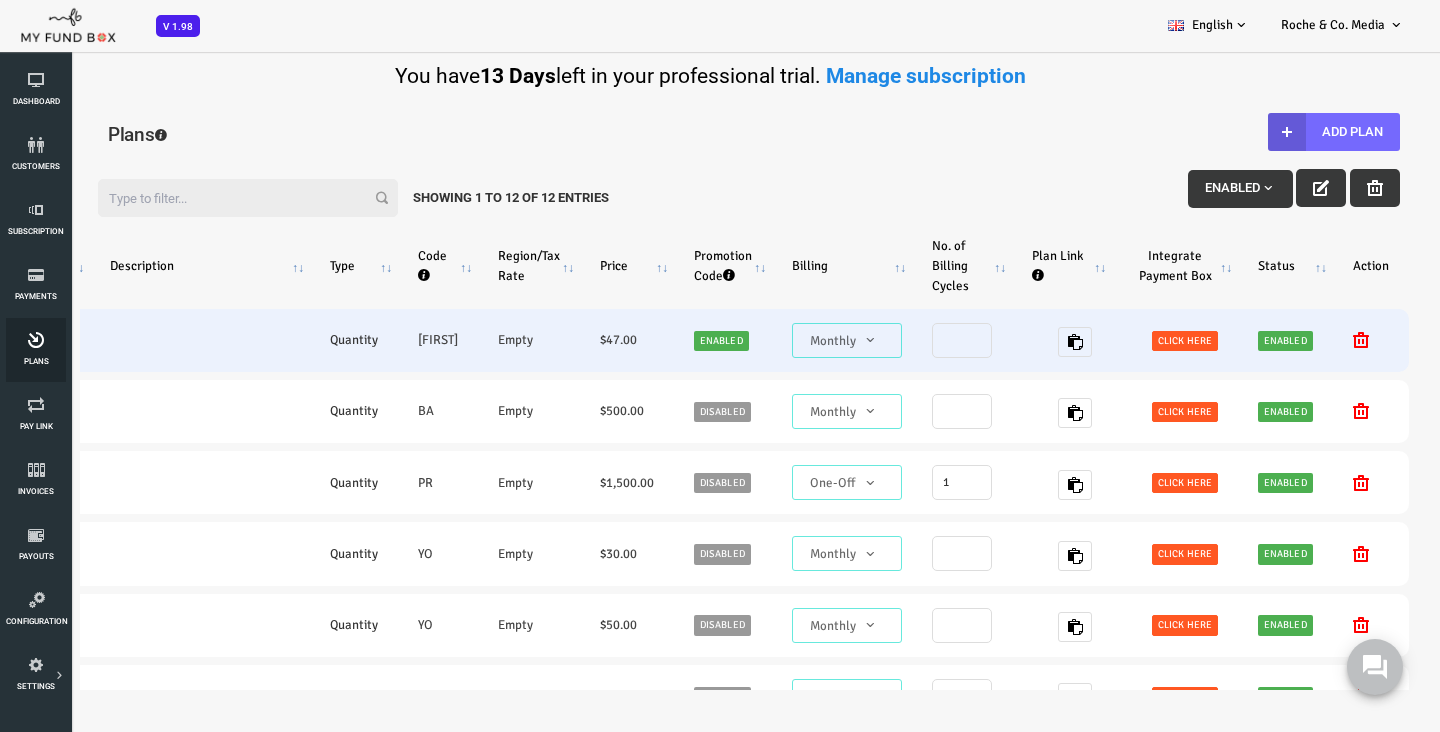 scroll, scrollTop: 0, scrollLeft: 0, axis: both 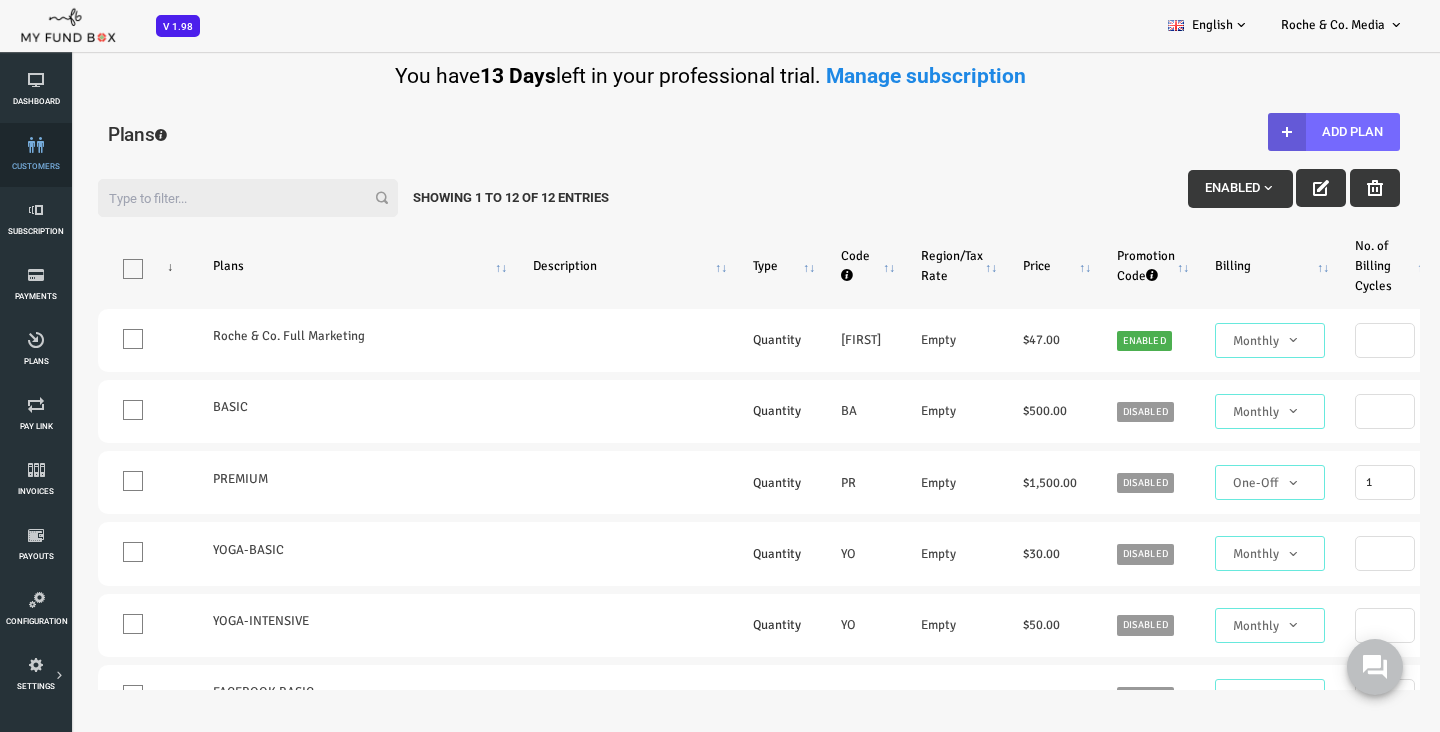 click on "customers" at bounding box center [0, 0] 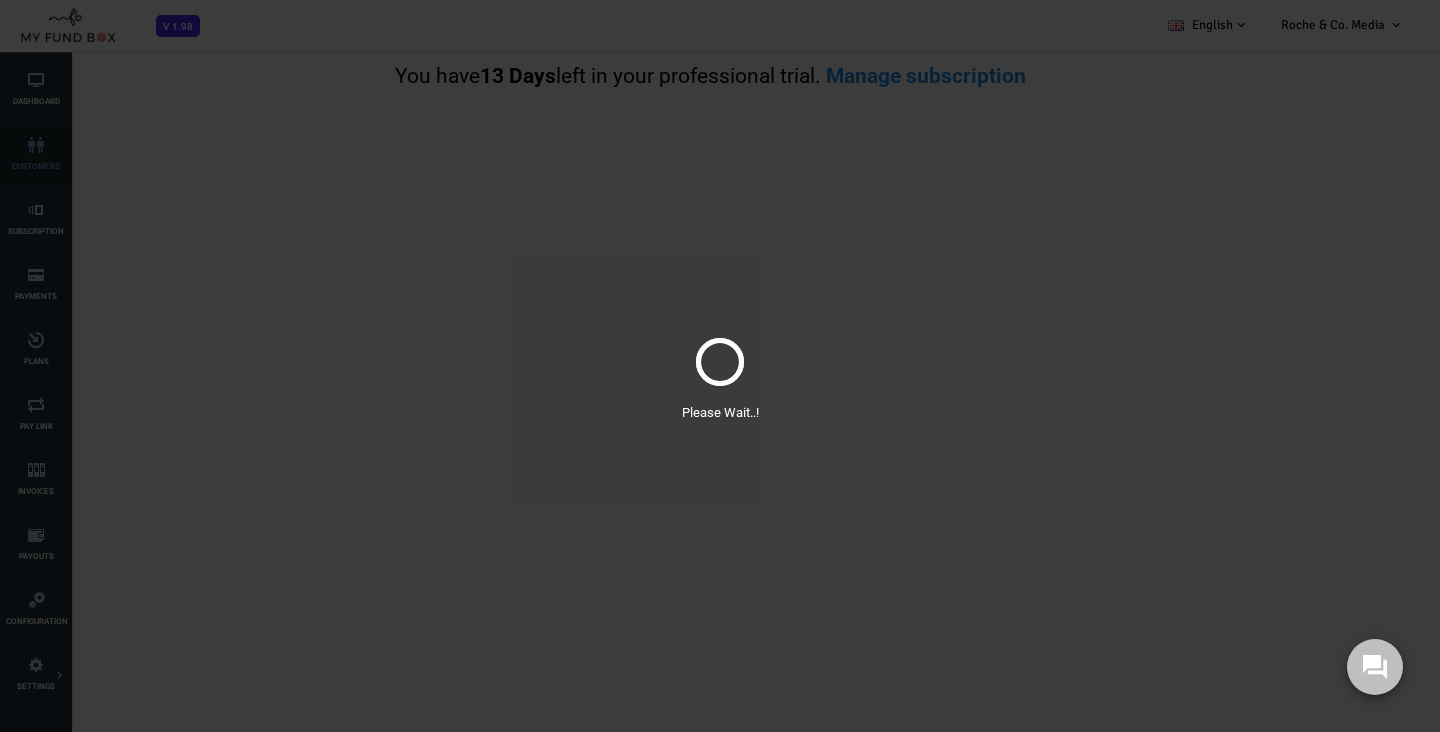 select on "100" 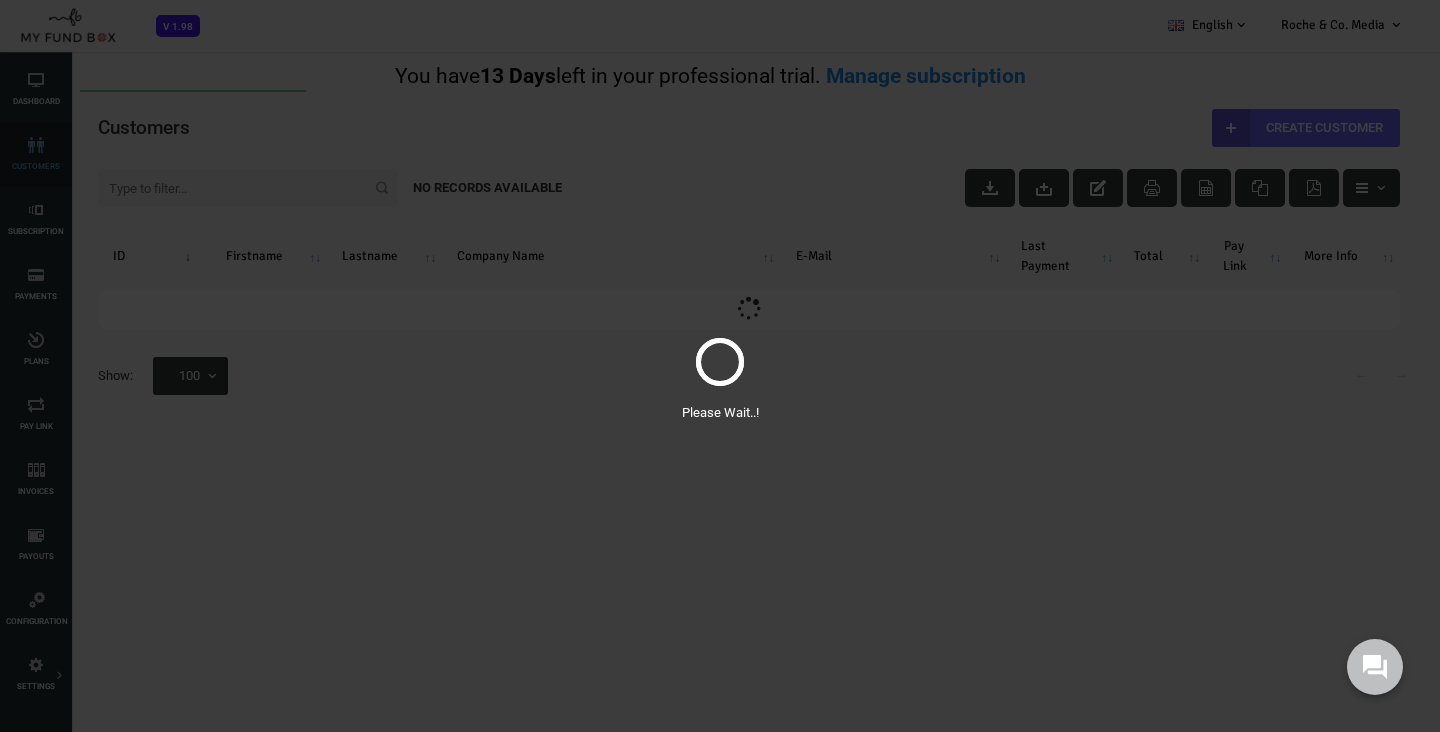 scroll, scrollTop: 0, scrollLeft: 0, axis: both 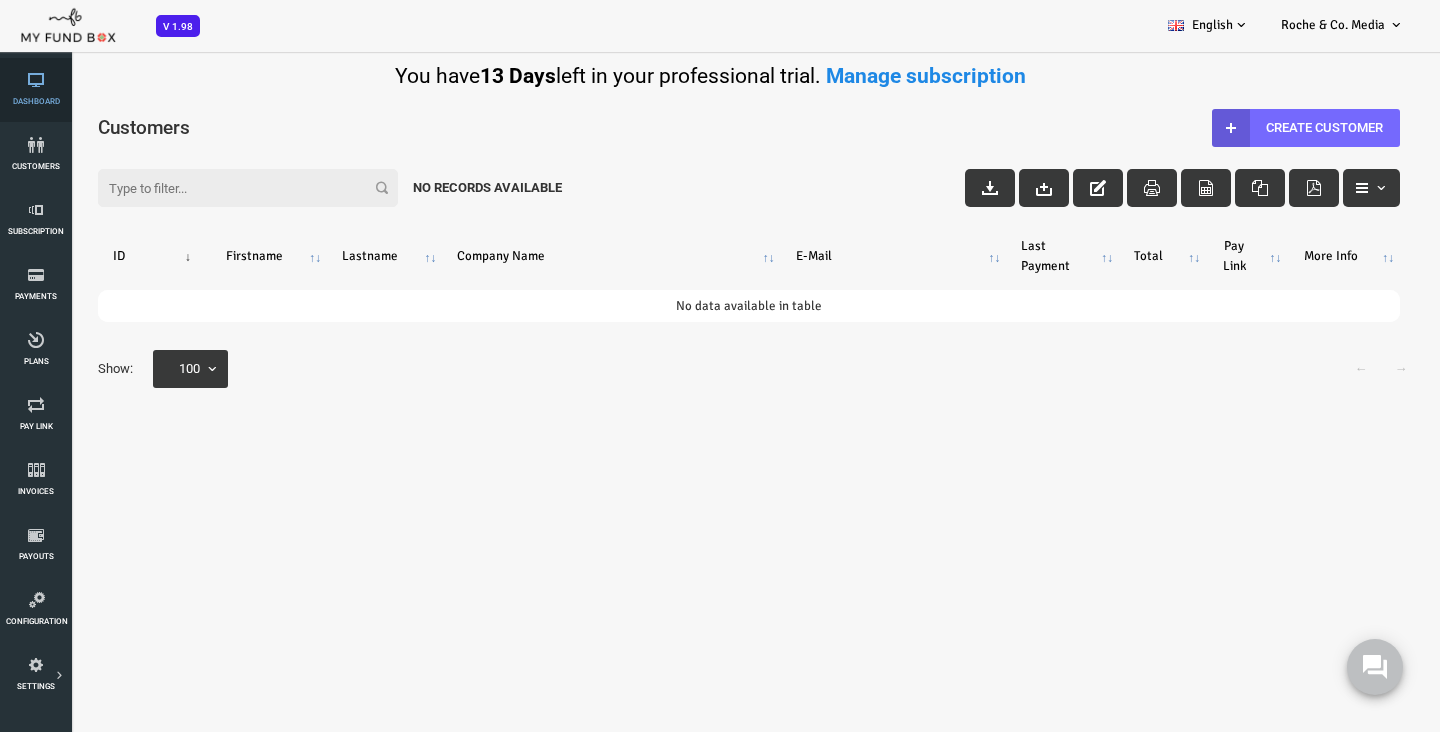 click on "Dashboard" at bounding box center (0, 0) 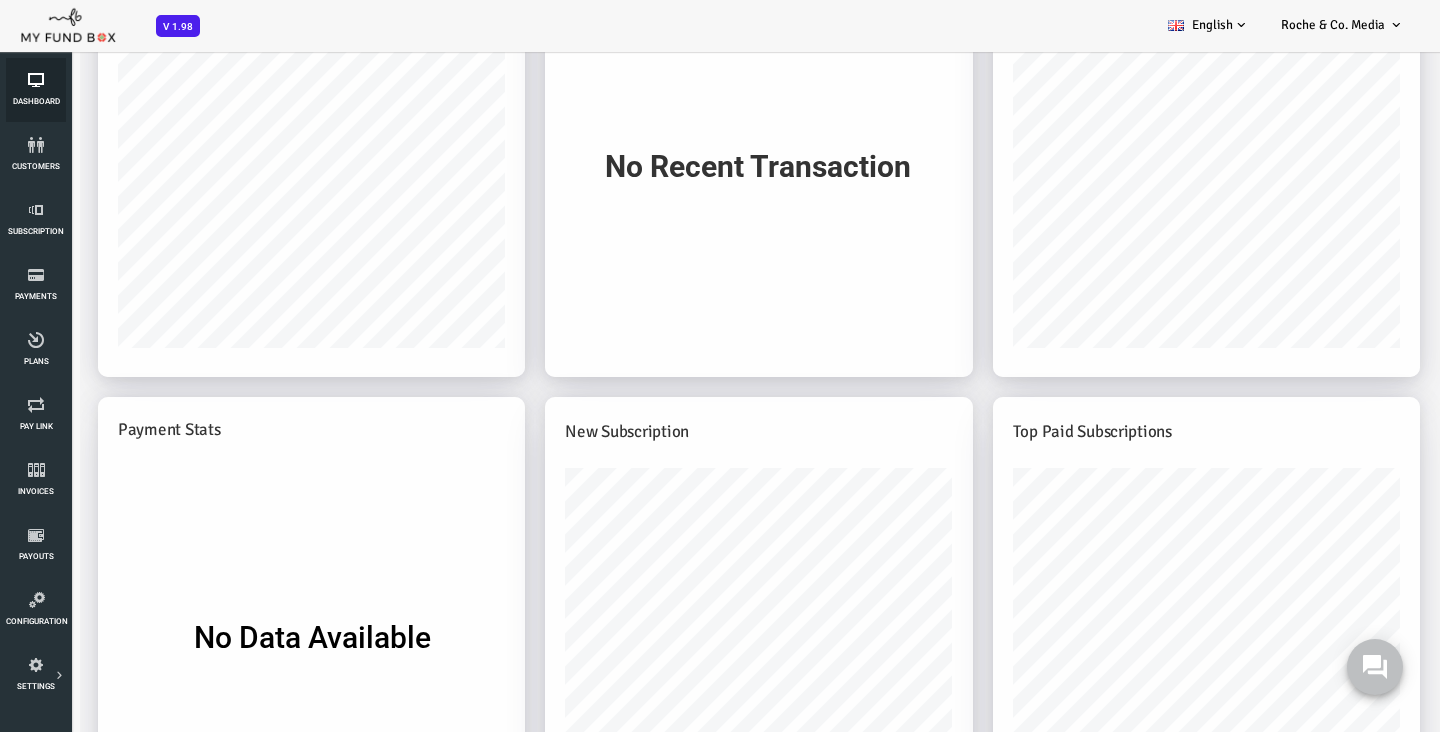 scroll, scrollTop: 0, scrollLeft: 0, axis: both 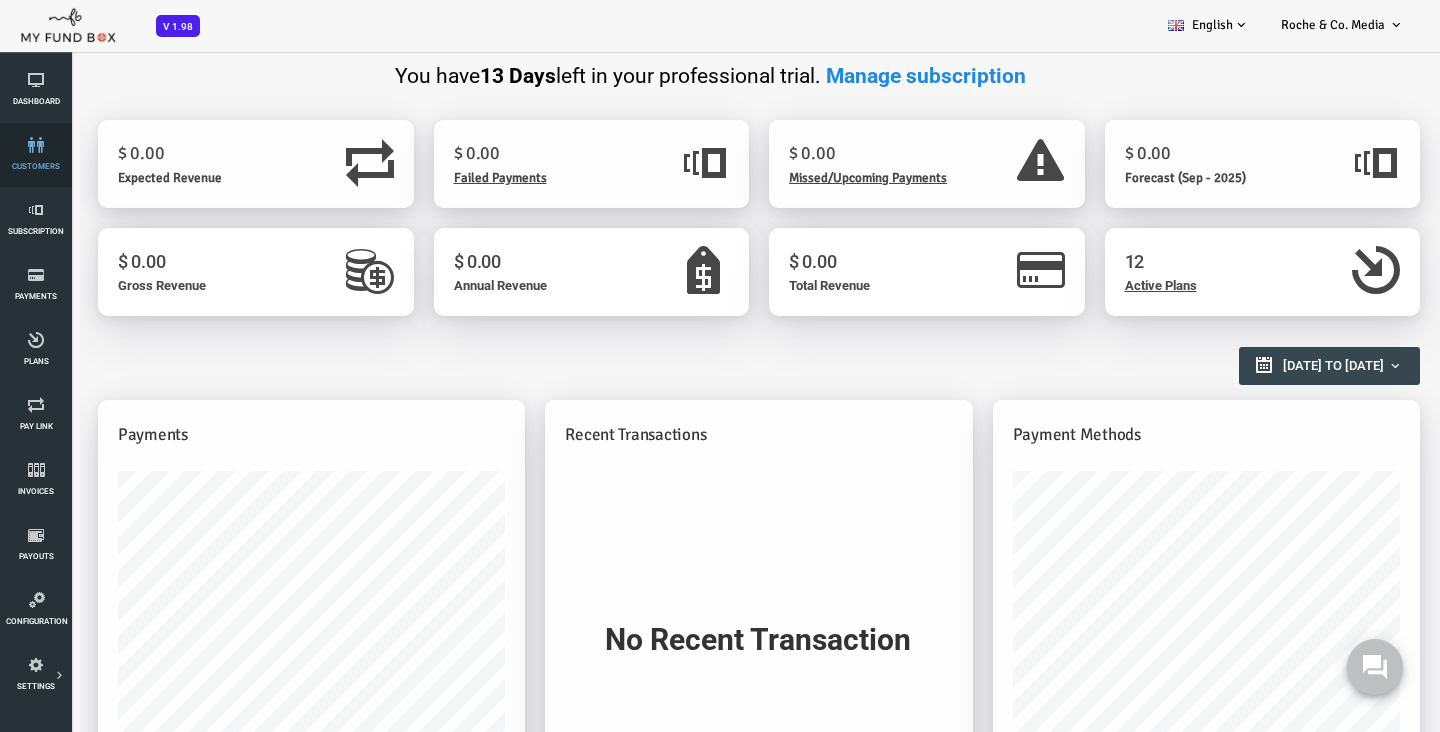 click on "customers" at bounding box center (36, 155) 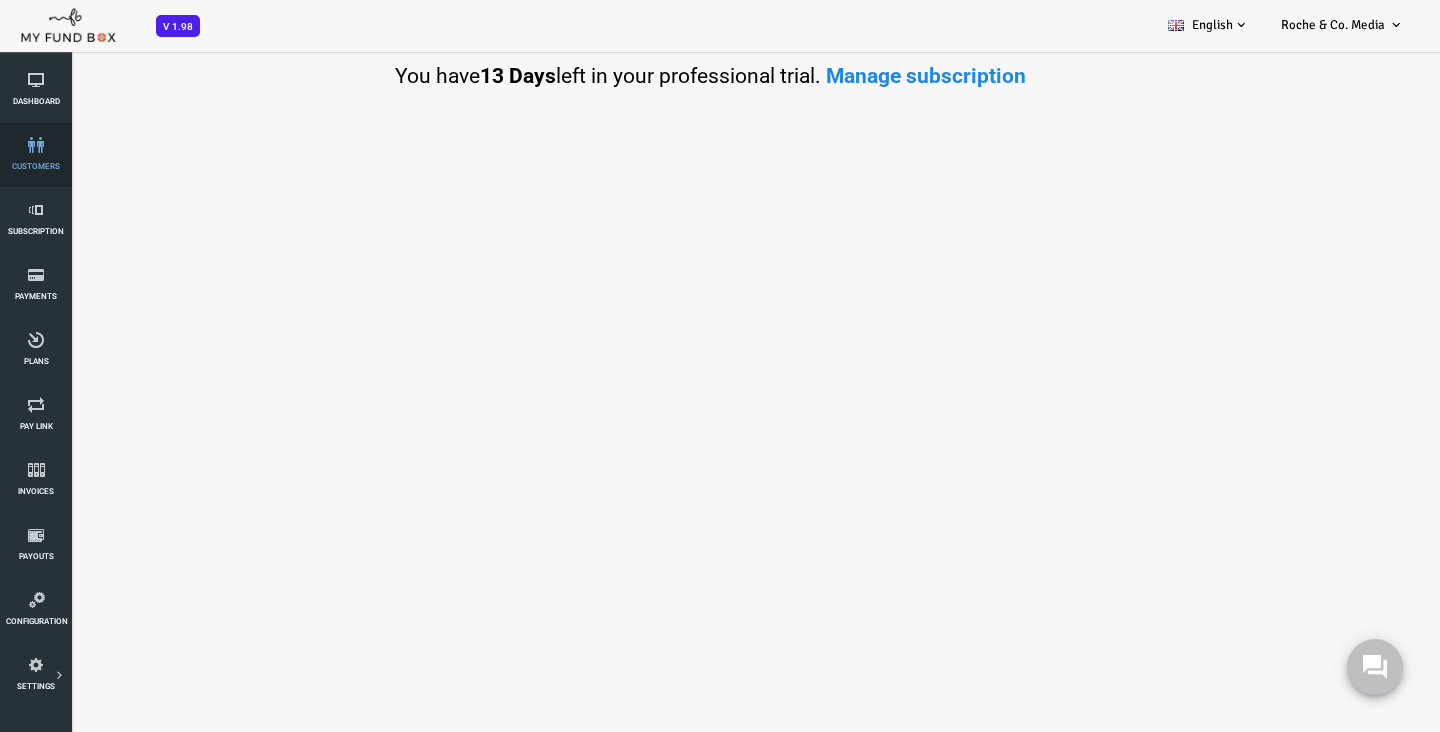 select on "100" 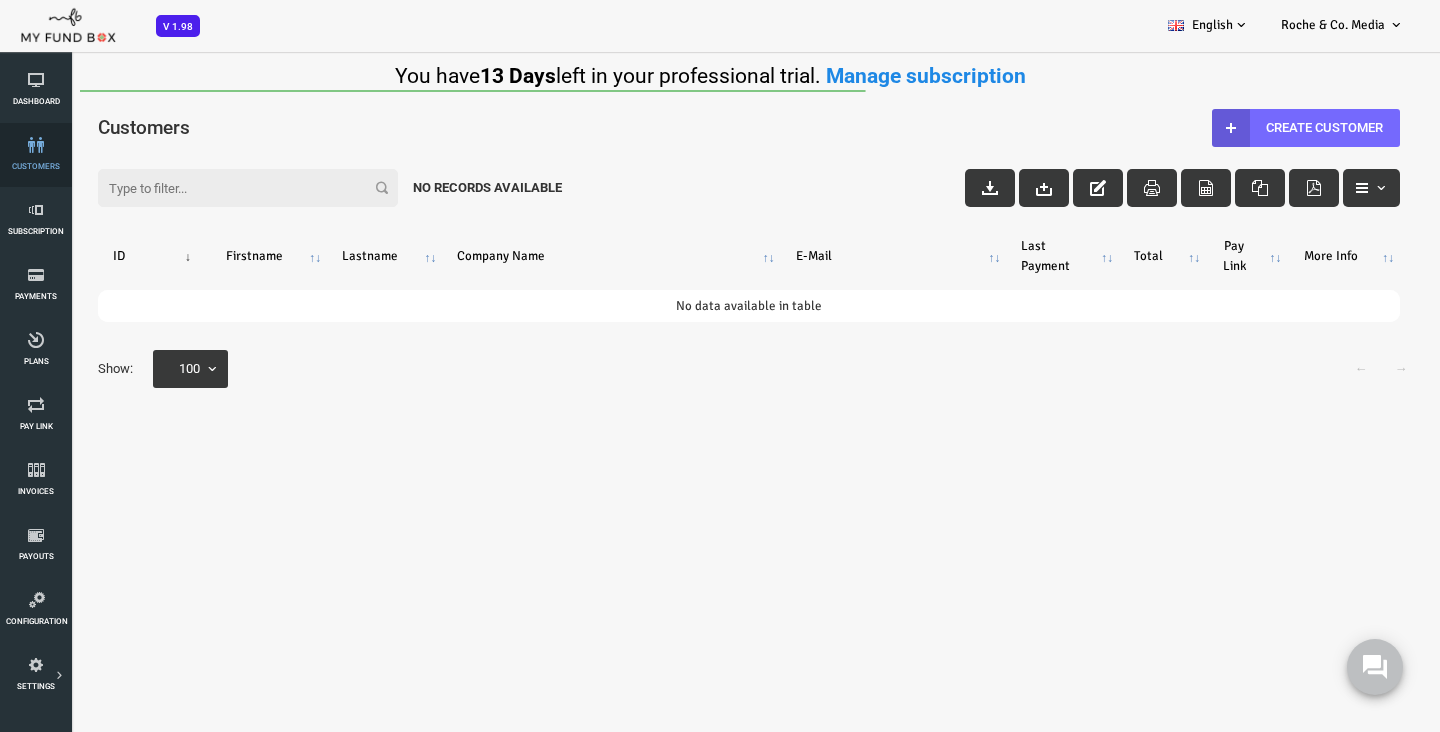scroll, scrollTop: 0, scrollLeft: 0, axis: both 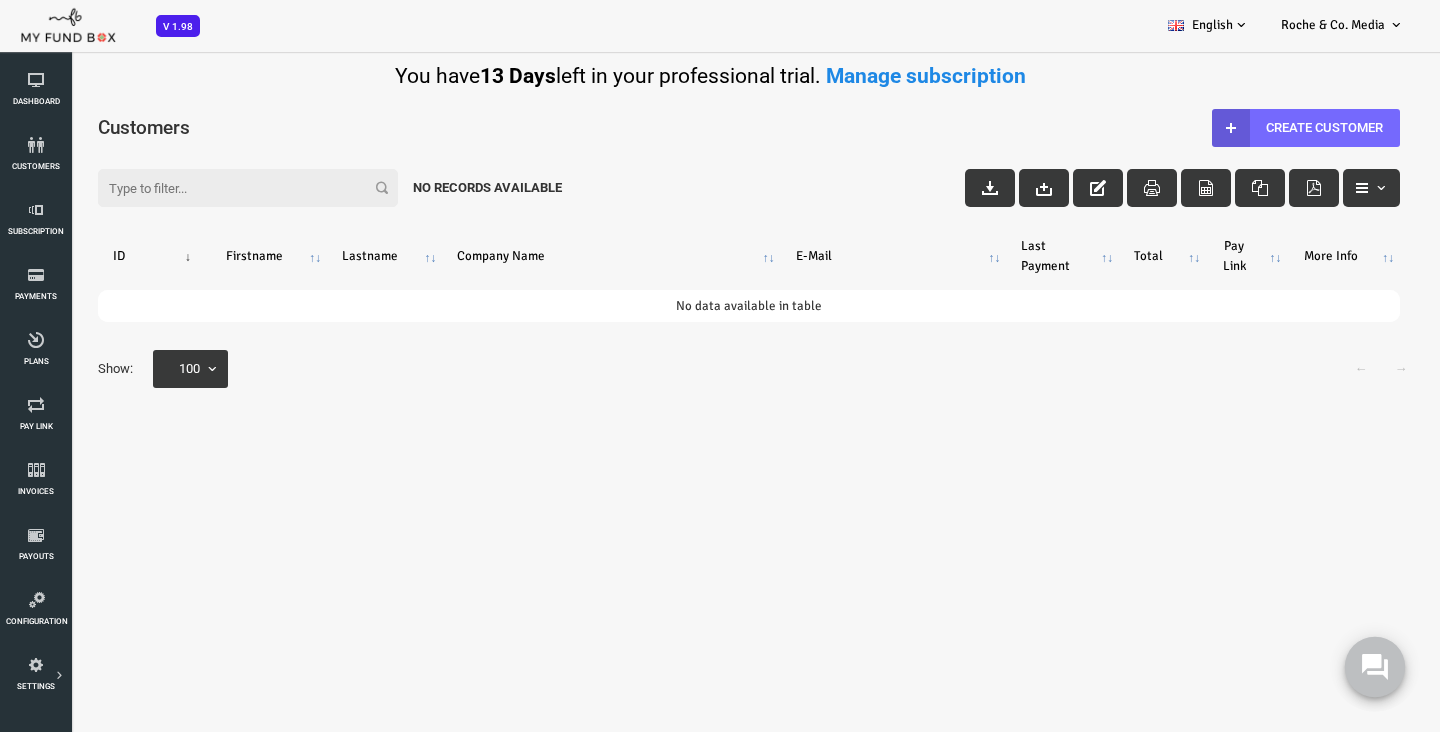 click 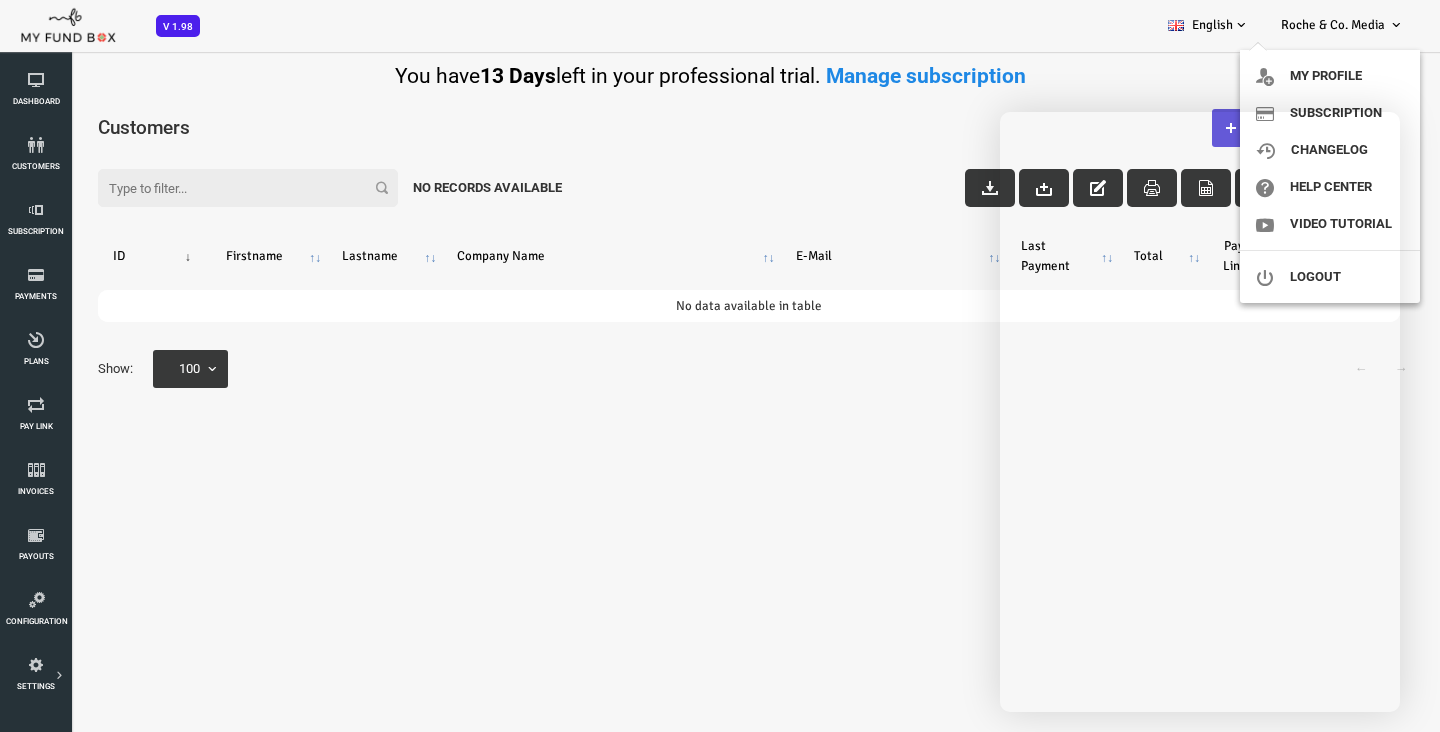 click on "Roche & Co. Media" at bounding box center (1342, 25) 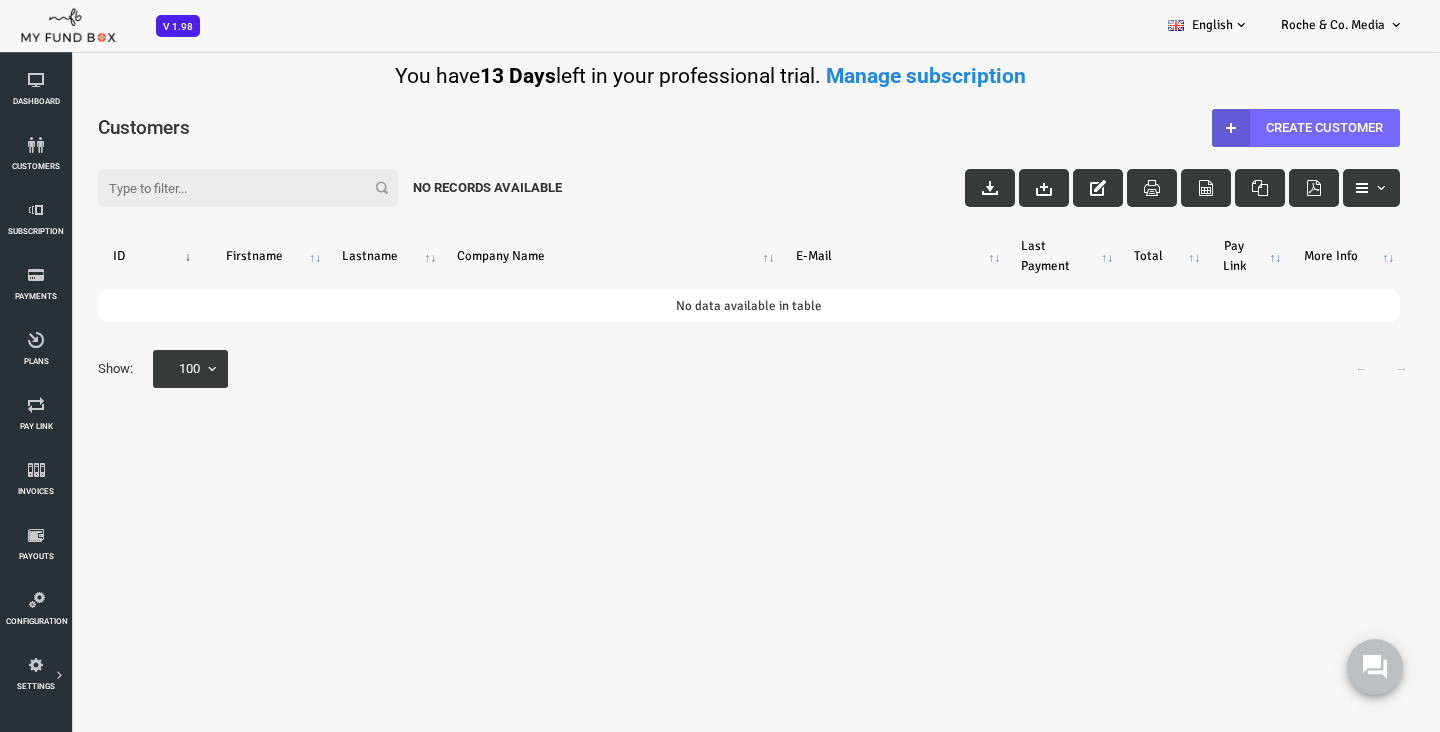 click on "Roche & Co. Media" at bounding box center [1333, 25] 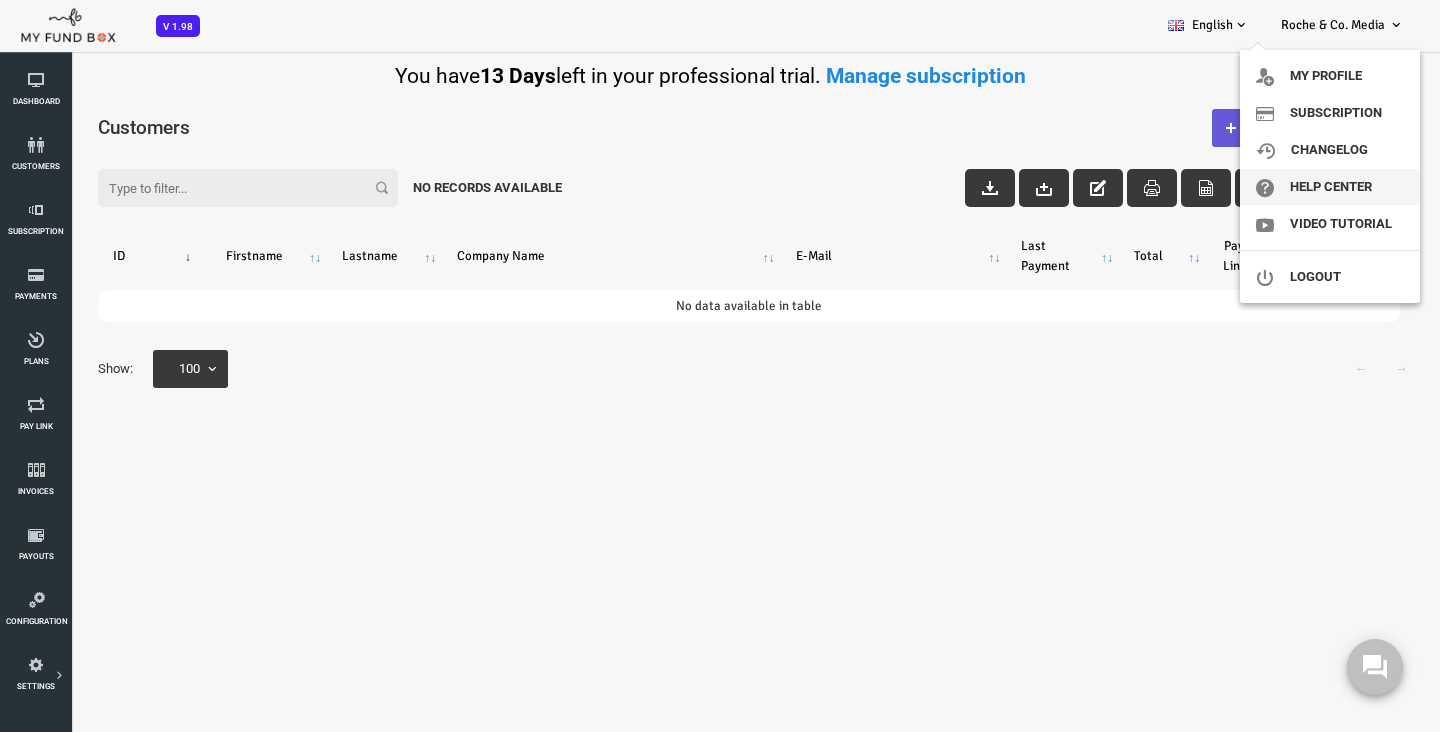 click on "Help Center" at bounding box center (1330, 187) 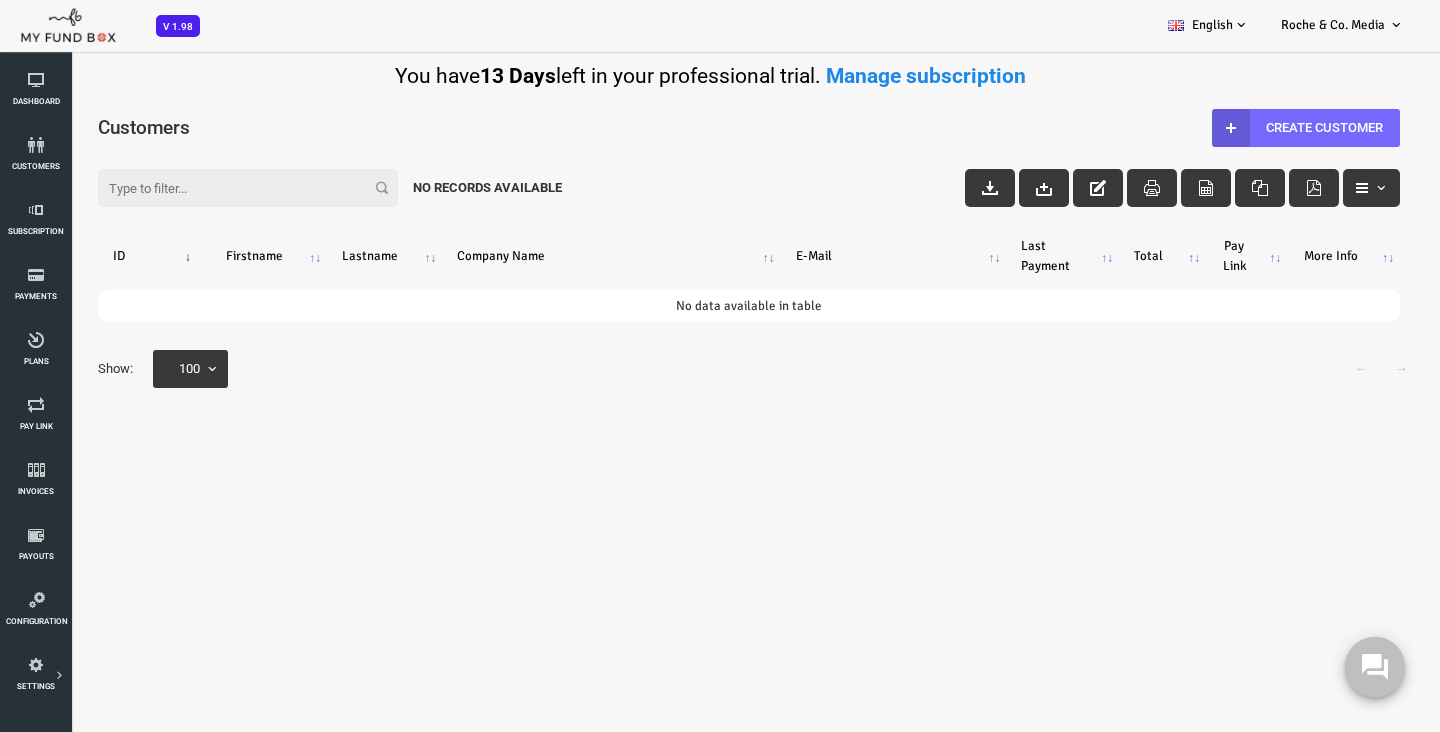 click 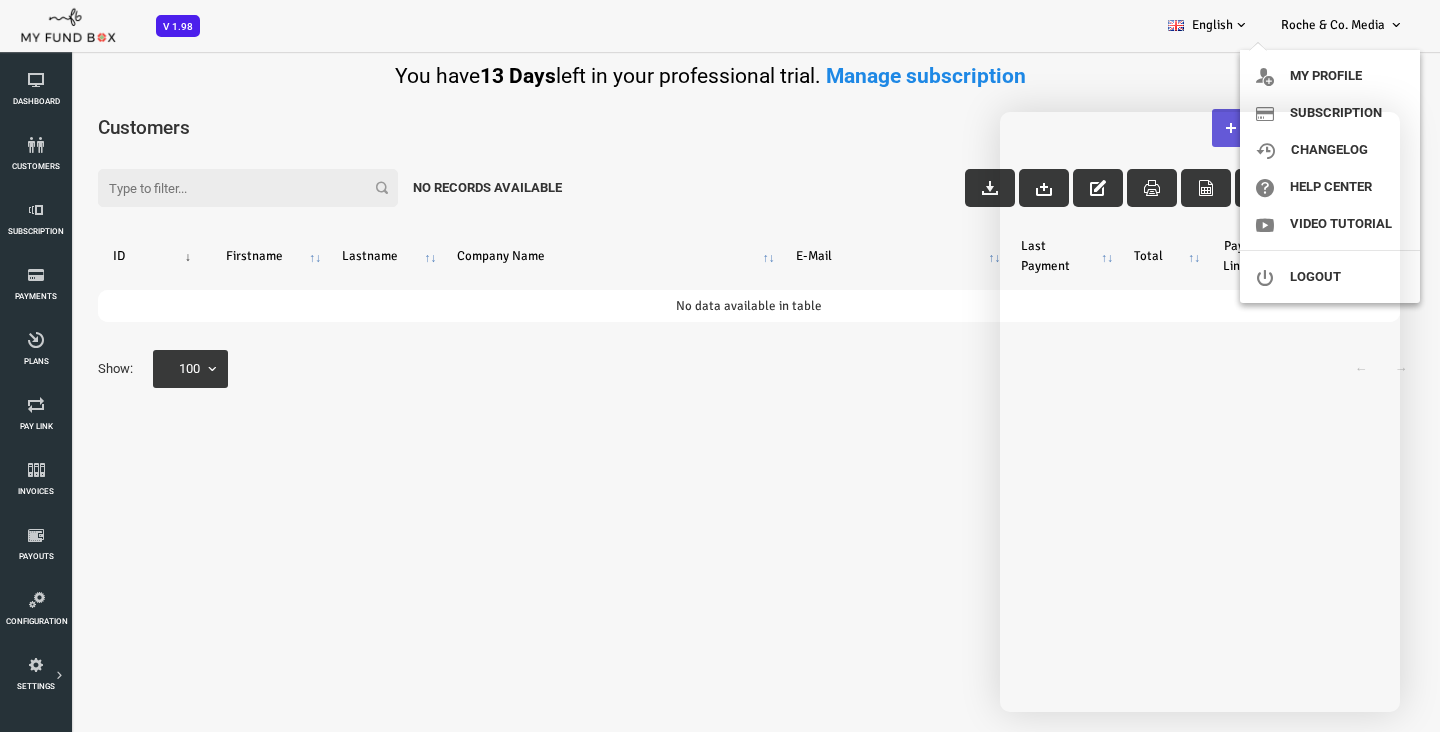 click on "Roche & Co. Media" at bounding box center [1333, 25] 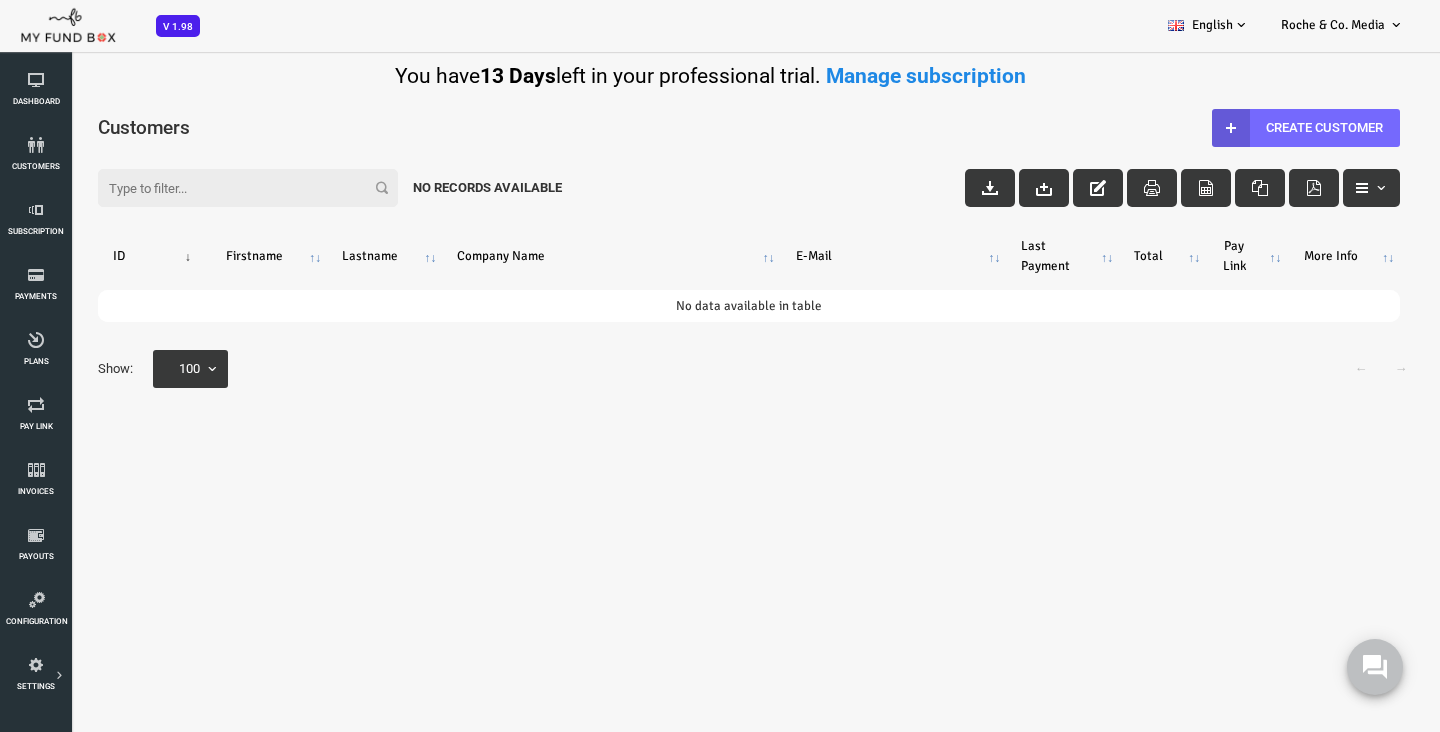click on "Roche & Co. Media" at bounding box center (1342, 25) 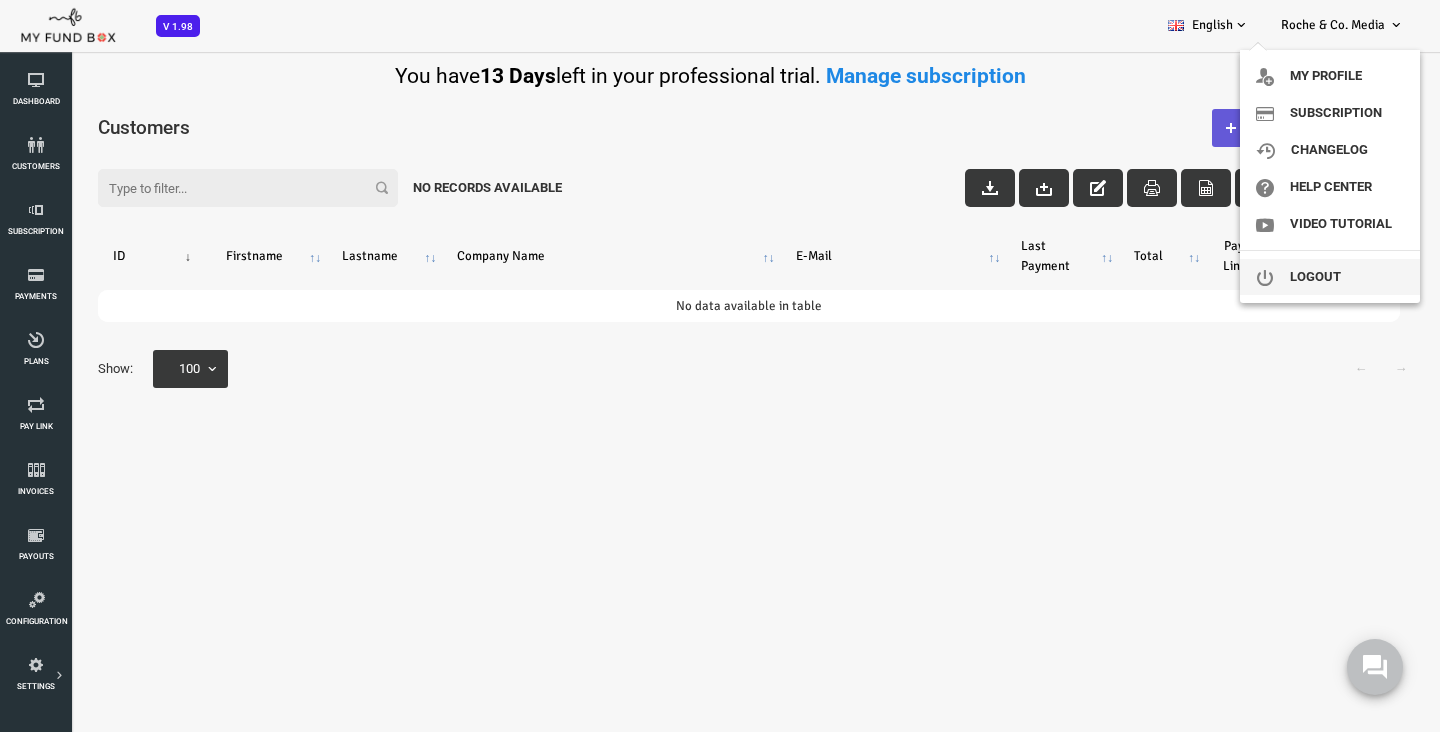 click on "Logout" at bounding box center (1330, 277) 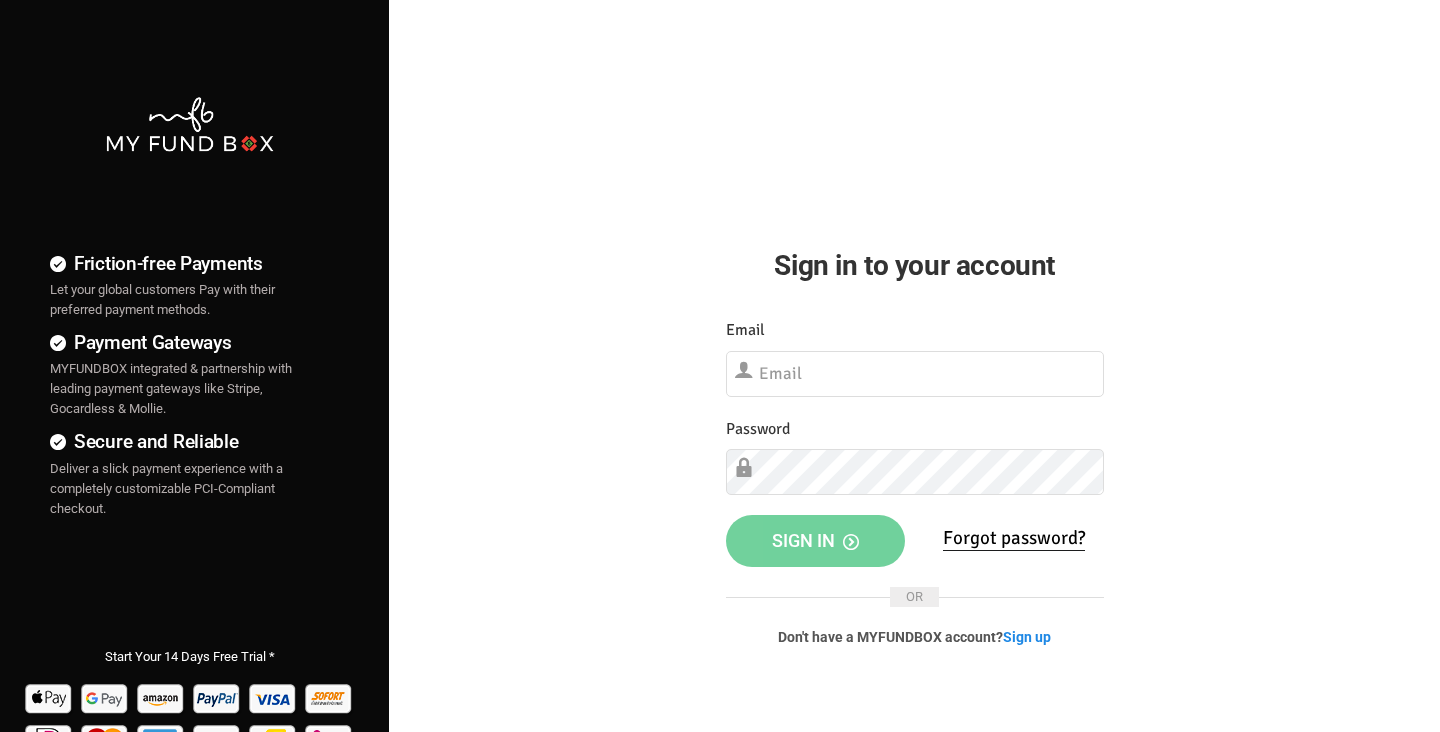 scroll, scrollTop: 0, scrollLeft: 0, axis: both 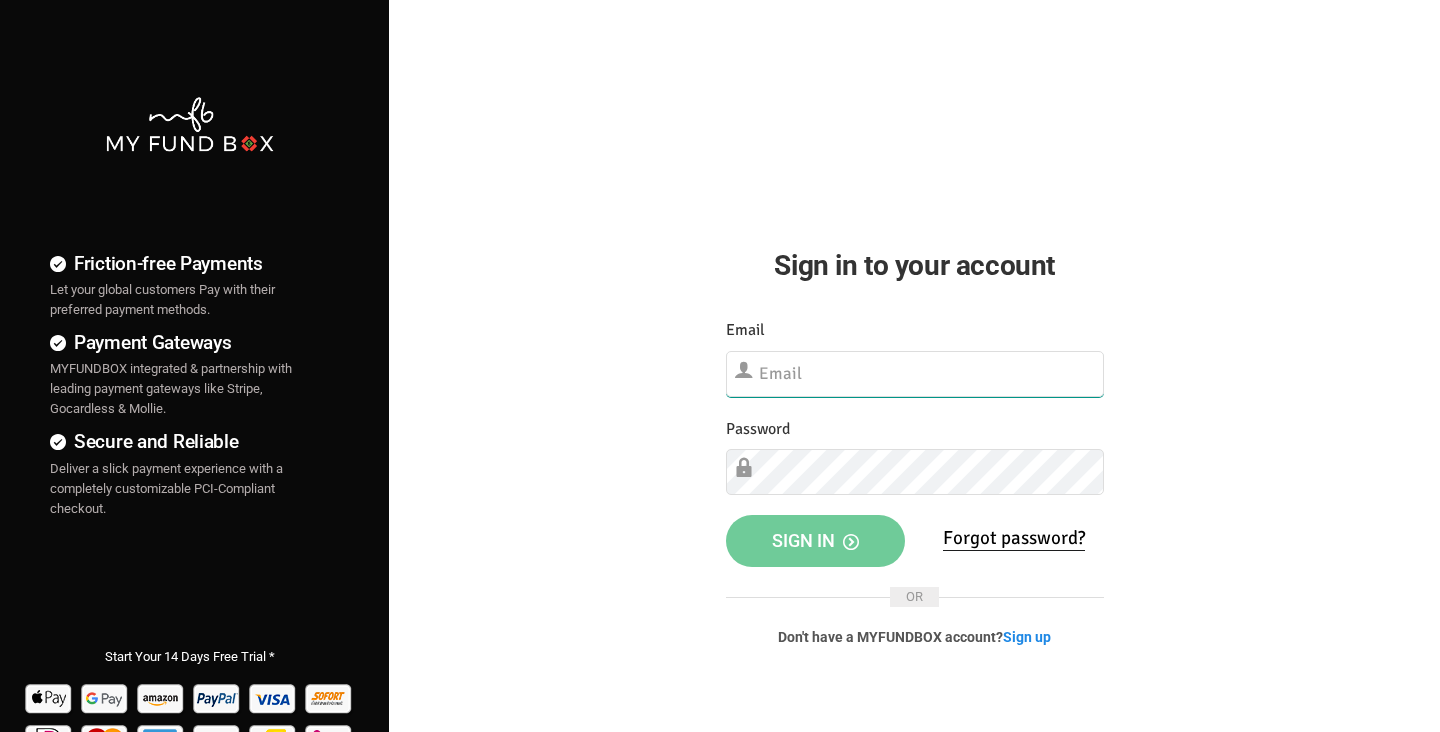 type on "team@rochecomedia.com" 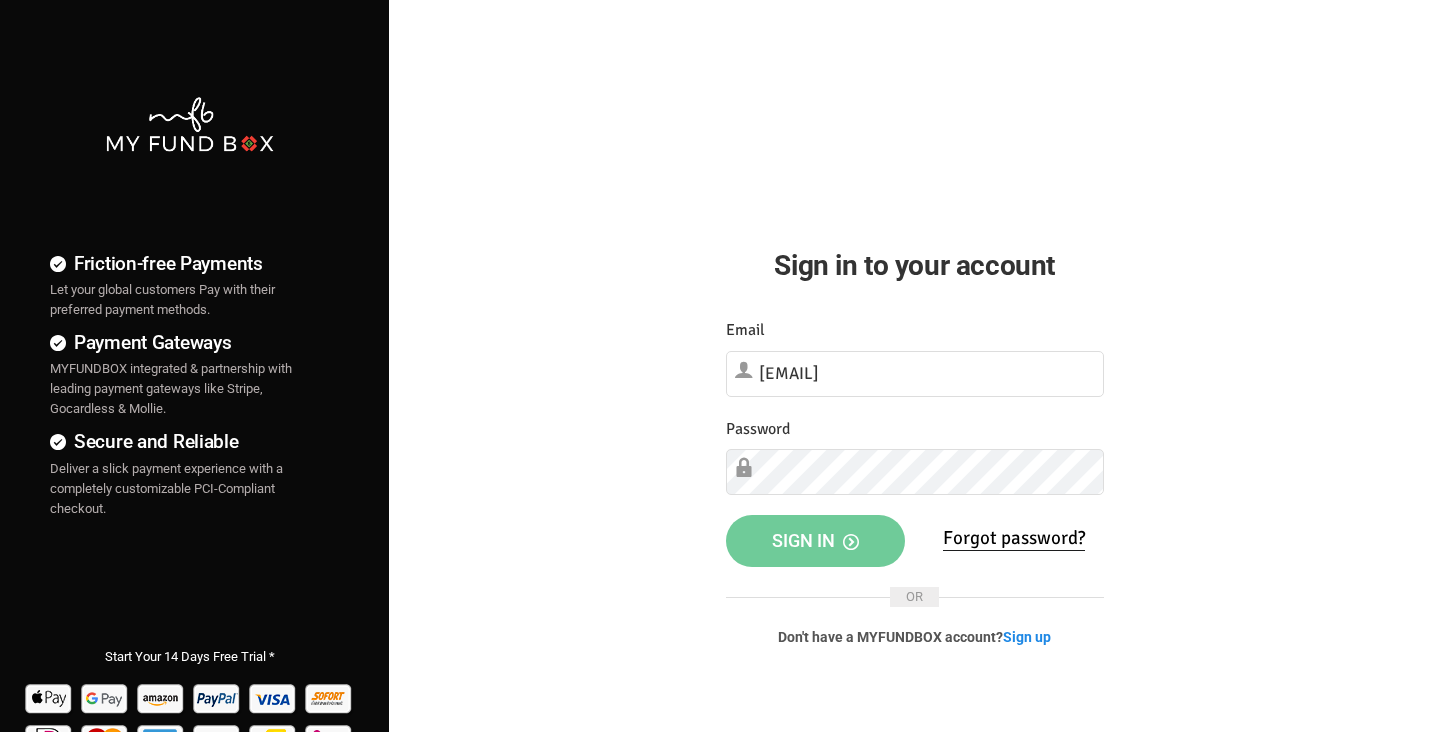 click on "Sign in" at bounding box center (815, 540) 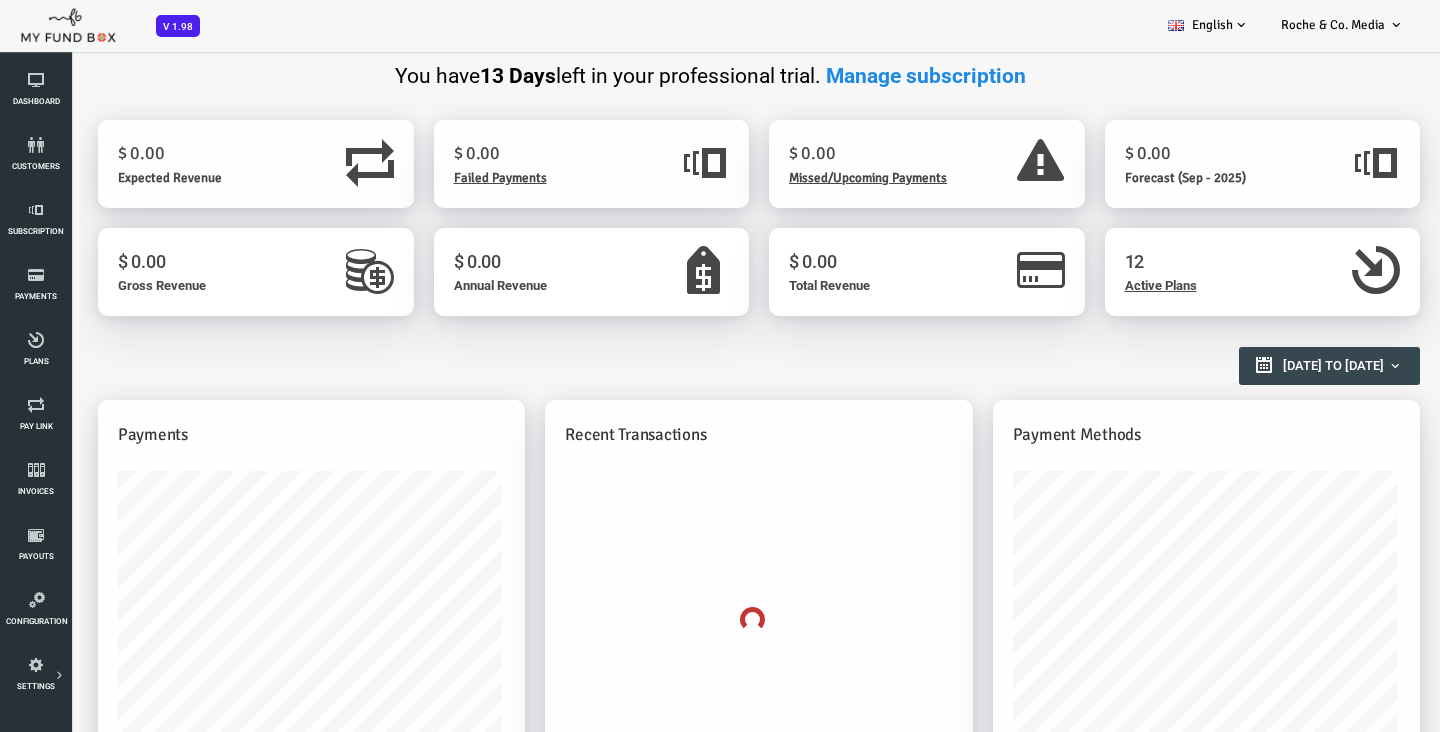 scroll, scrollTop: 0, scrollLeft: 0, axis: both 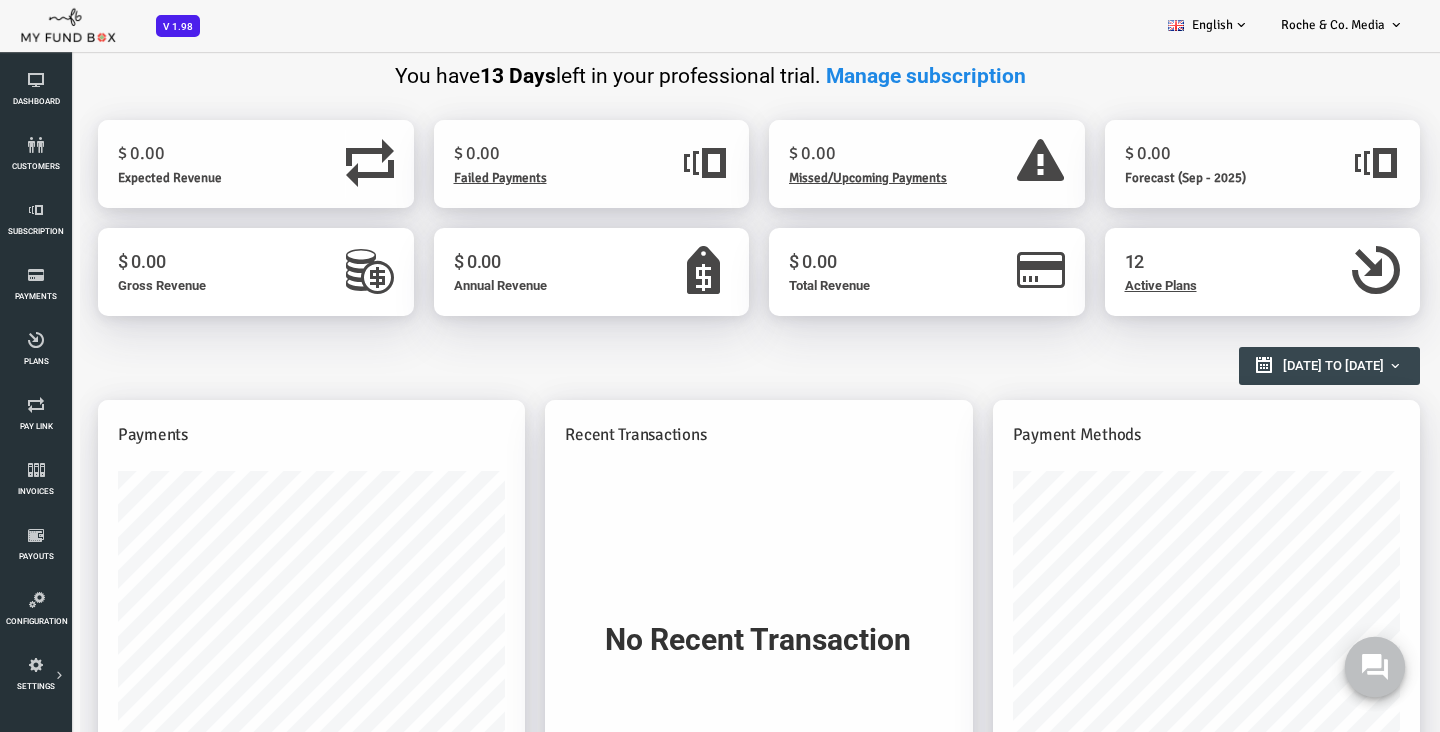 click at bounding box center (1375, 667) 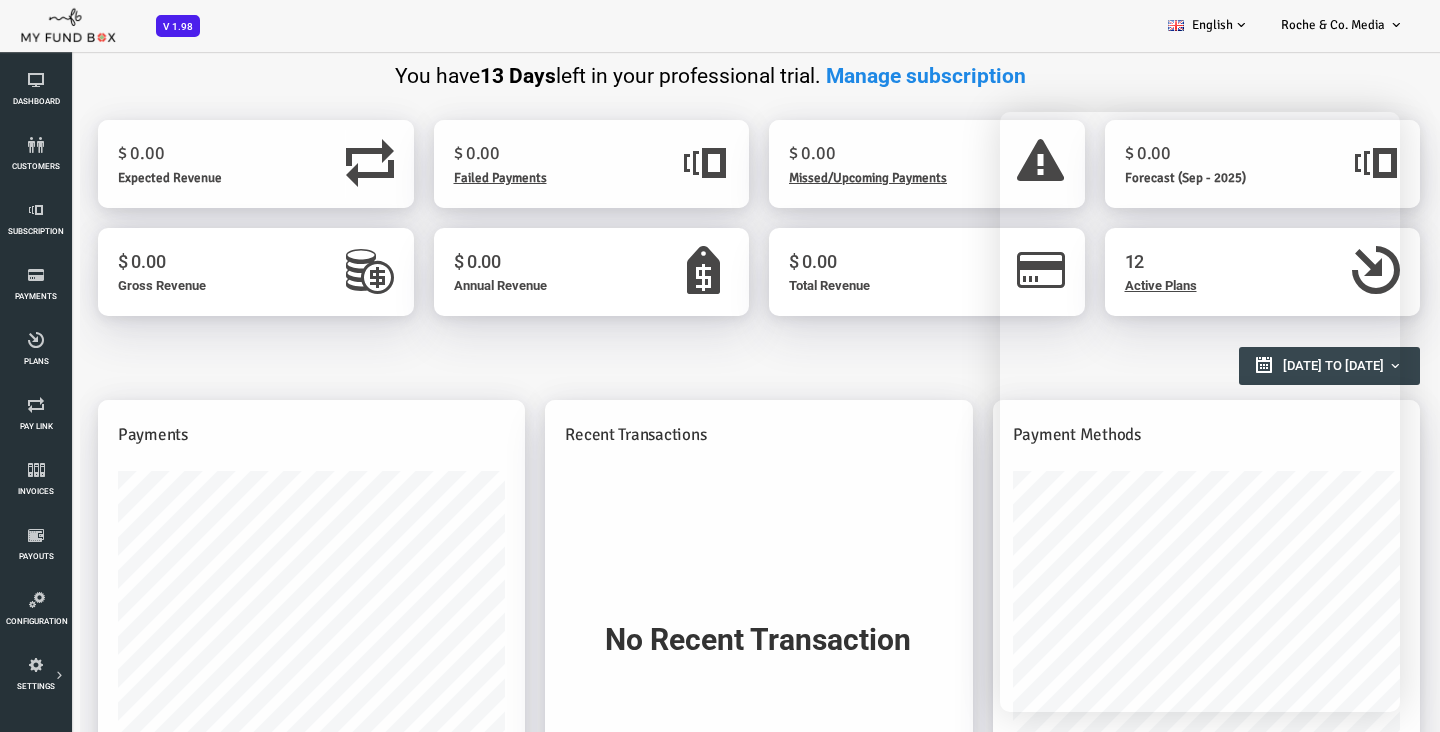click on "Reports Overview" at bounding box center [691, 356] 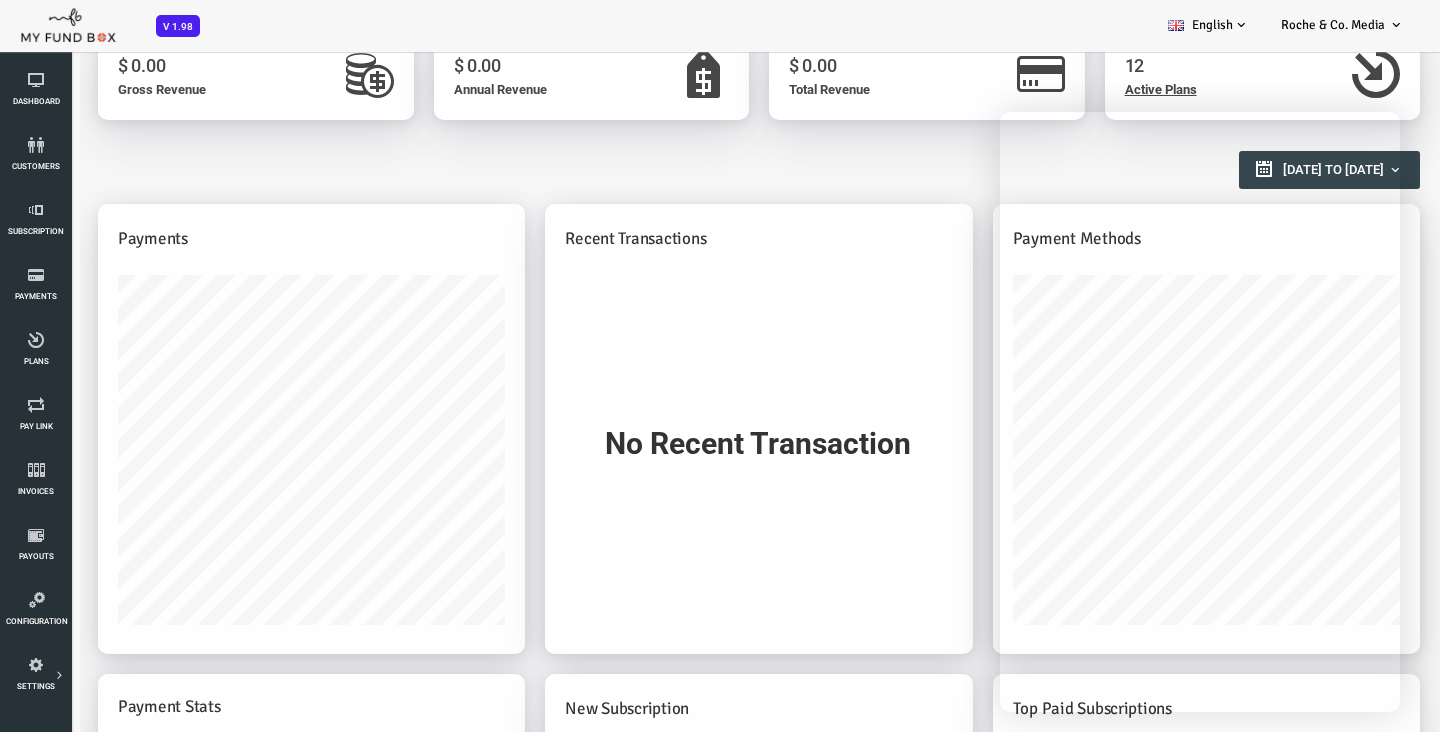 scroll, scrollTop: 443, scrollLeft: 0, axis: vertical 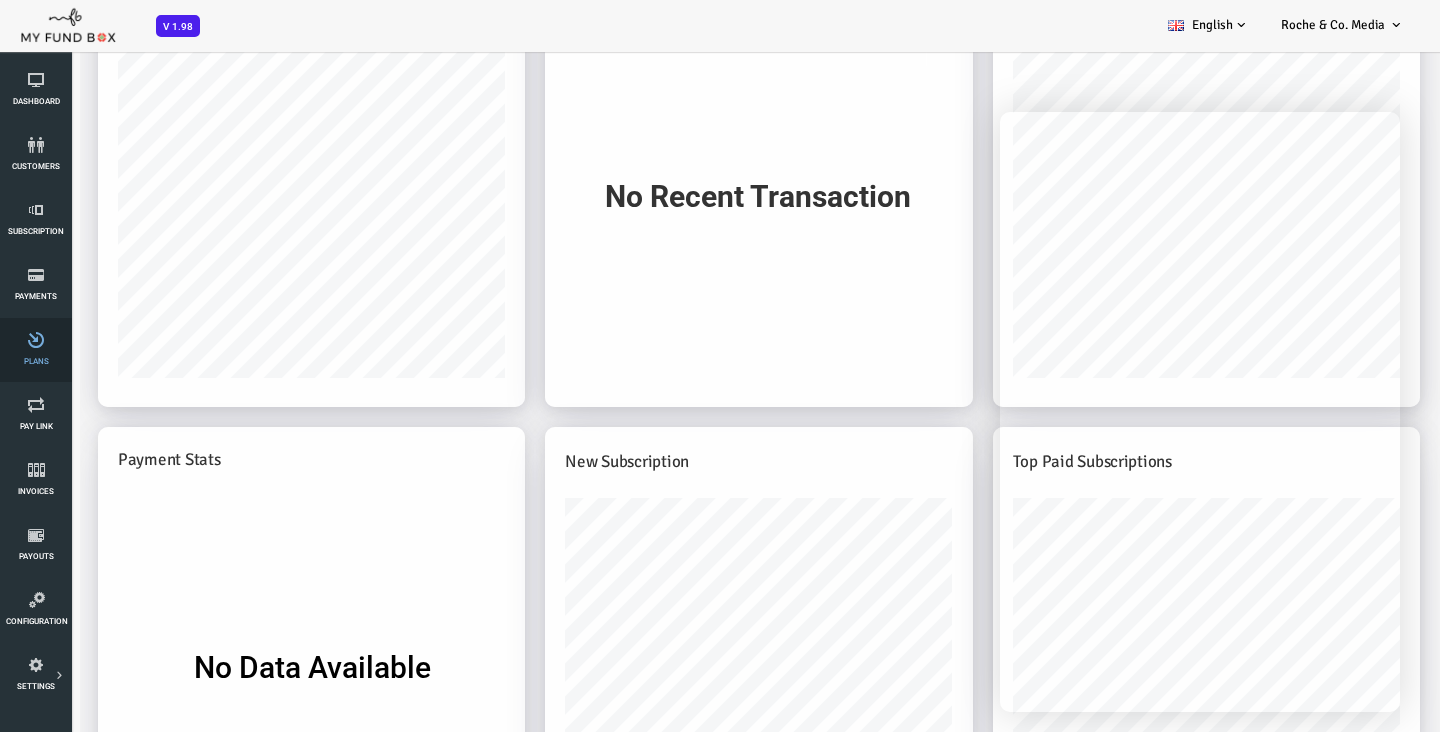 click on "Plans" at bounding box center [36, 350] 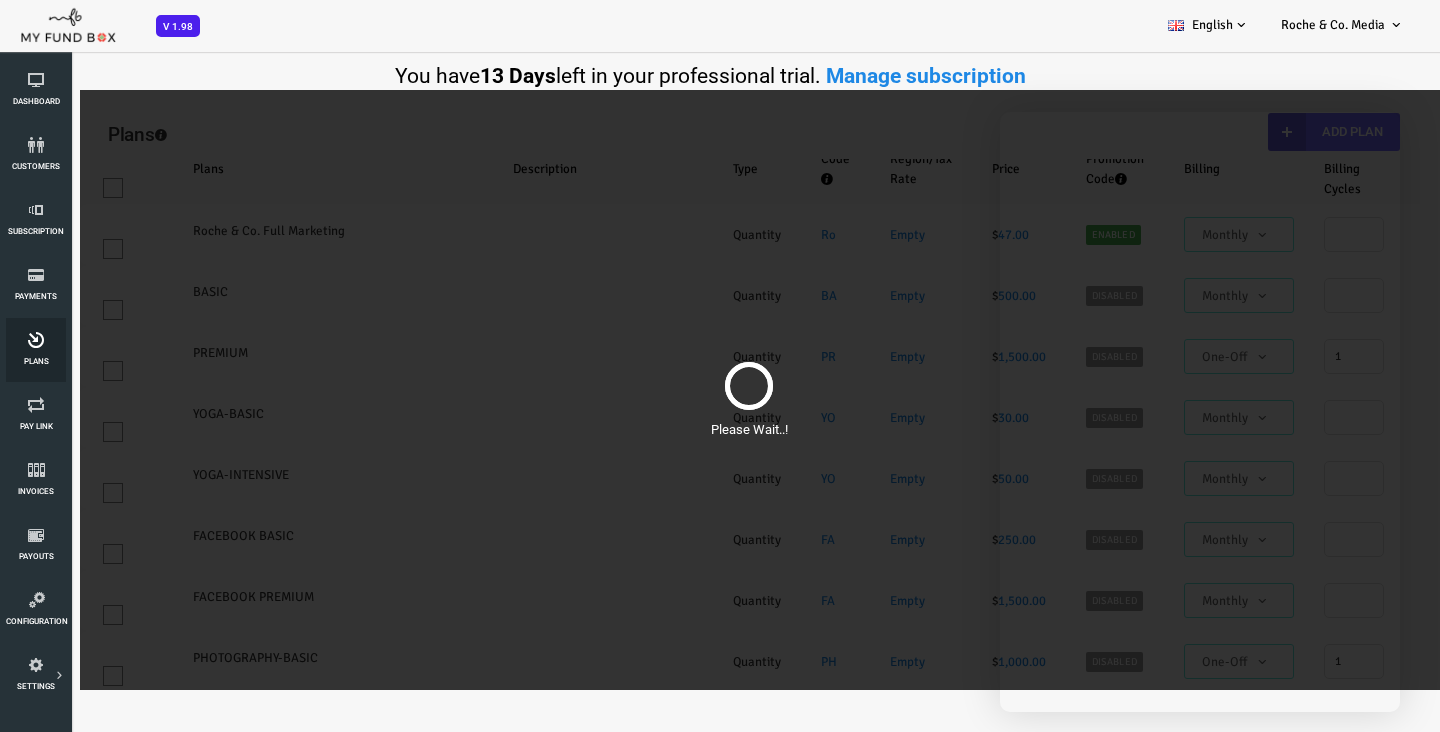 scroll, scrollTop: 0, scrollLeft: 0, axis: both 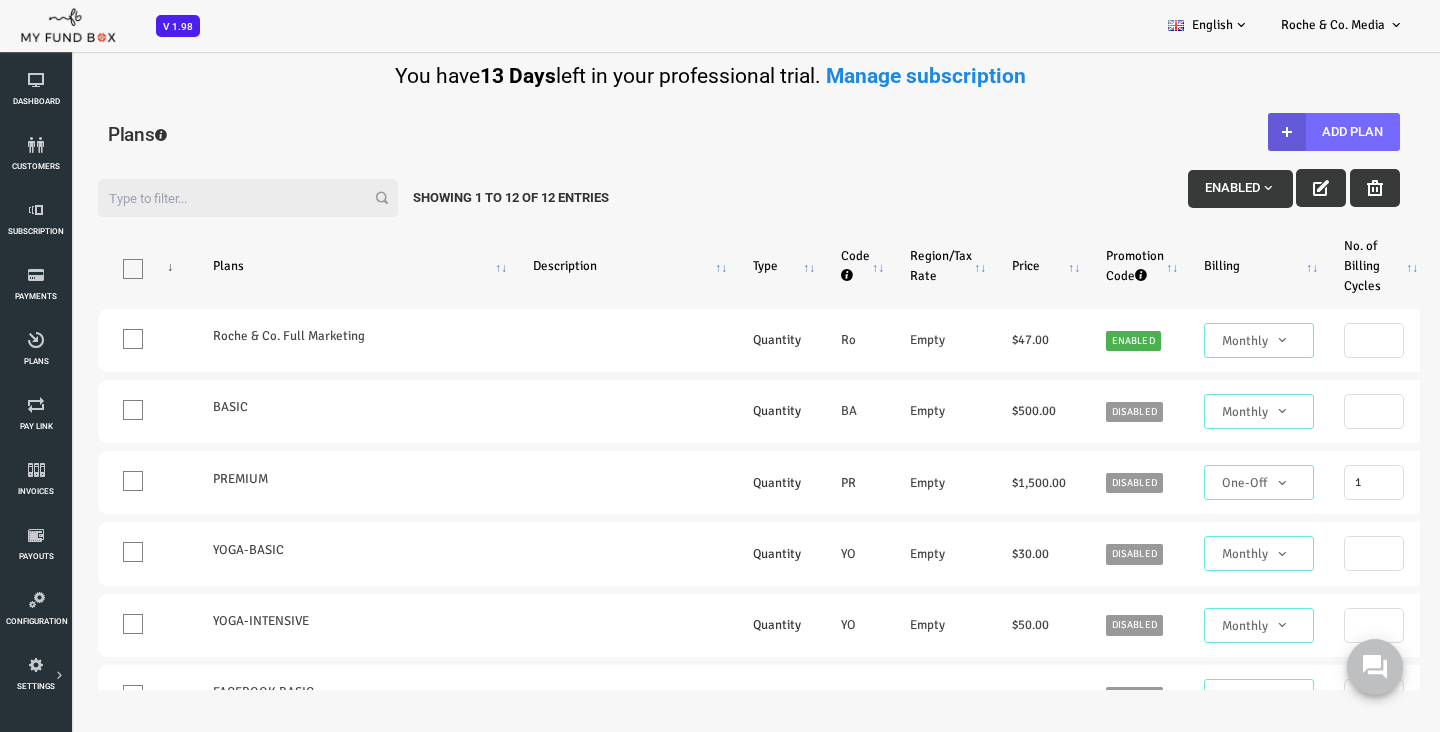 click at bounding box center [1210, 188] 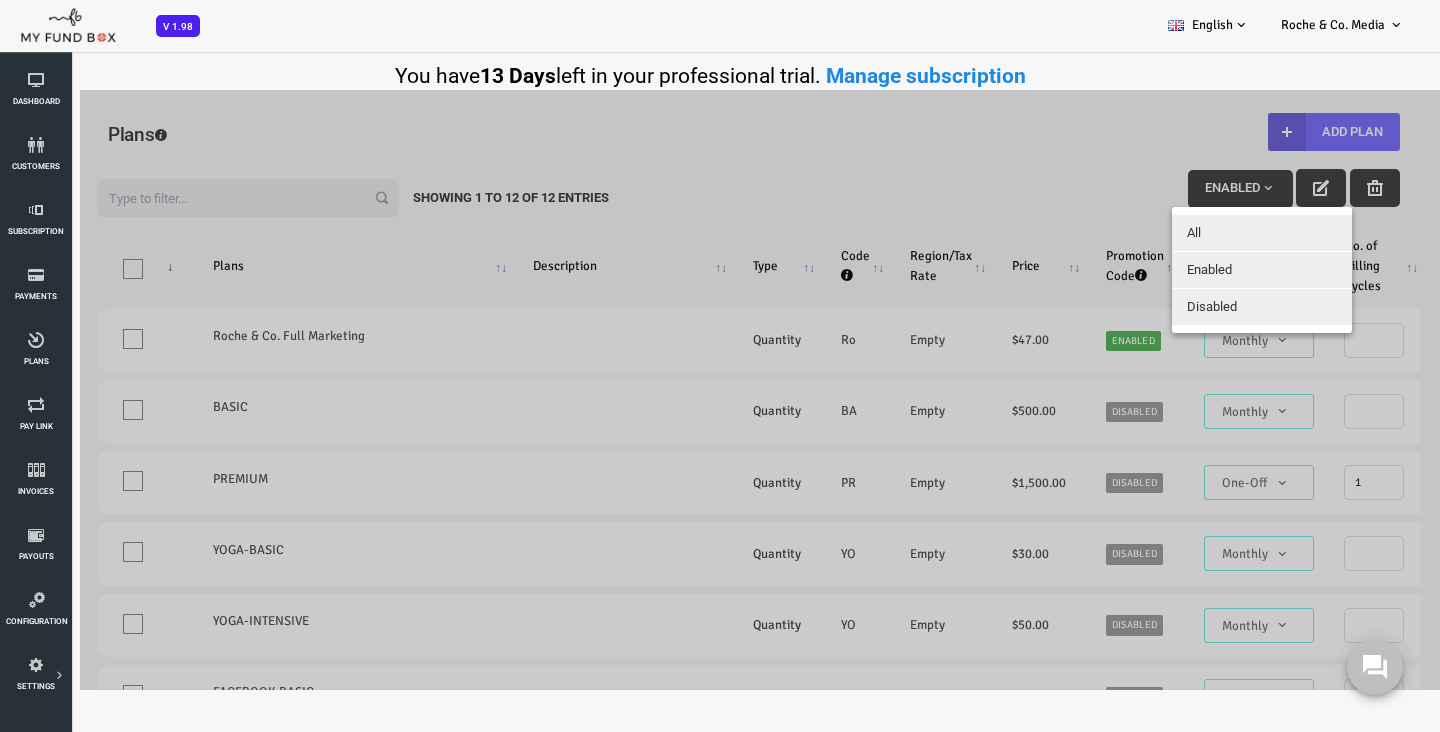 click at bounding box center [691, 390] 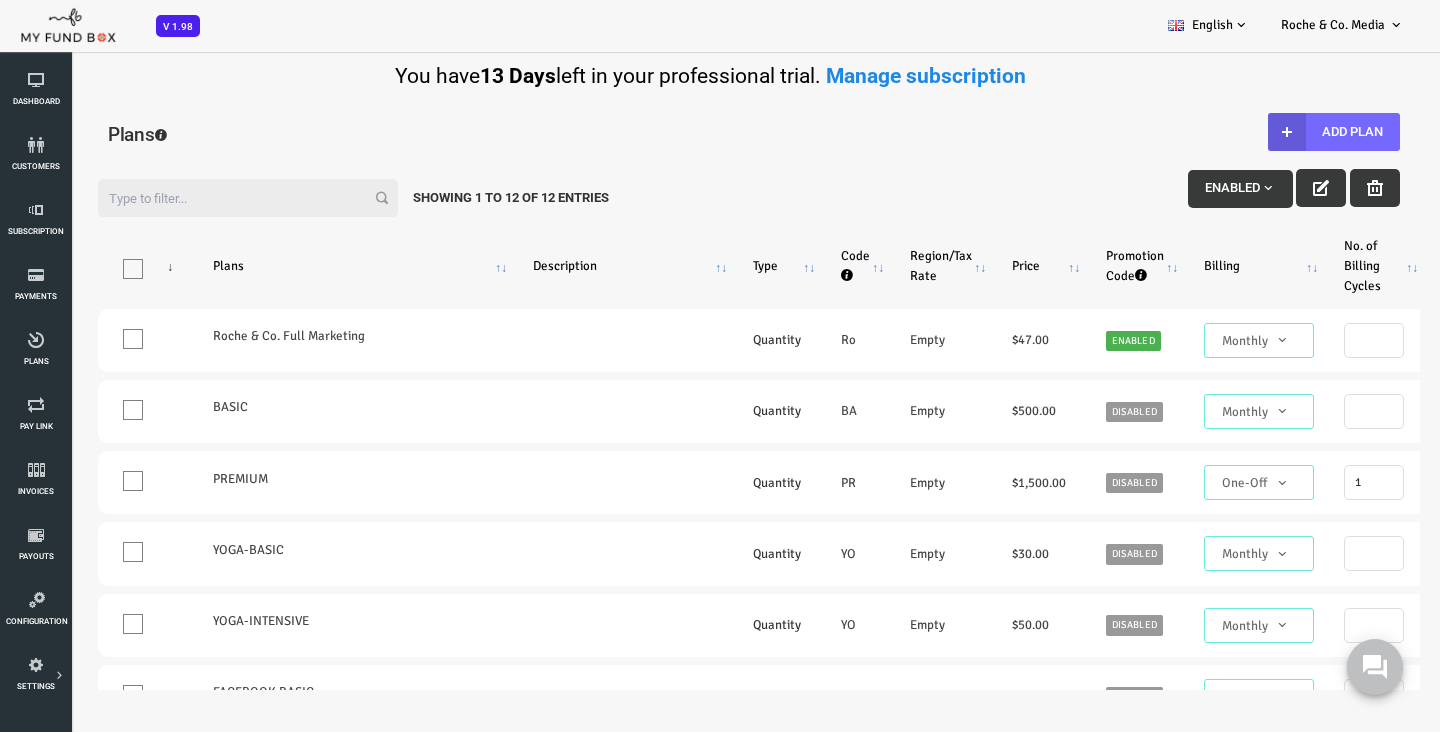 click on "Filter:         Enabled            Showing 1 to 12 of 12 Entries
Products Plans Description Type Code  Region/Tax Rate Price Promotion Code  Billing No. of Billing Cycles Plan Link  Integrate Payment Box Status Status Action
One
Invoice
Roche & Co. Full Marketing
Quantity
Monthly" at bounding box center [691, 436] 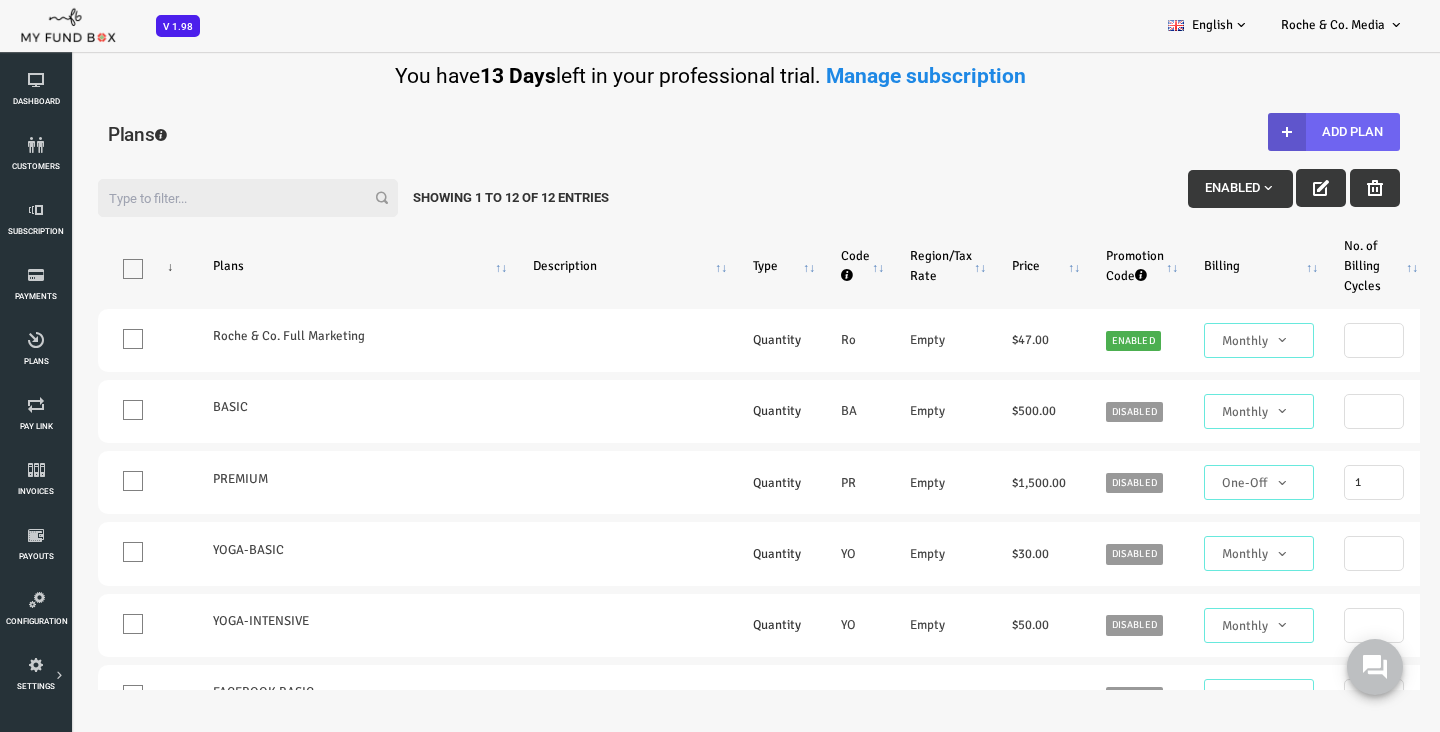 click at bounding box center (1229, 132) 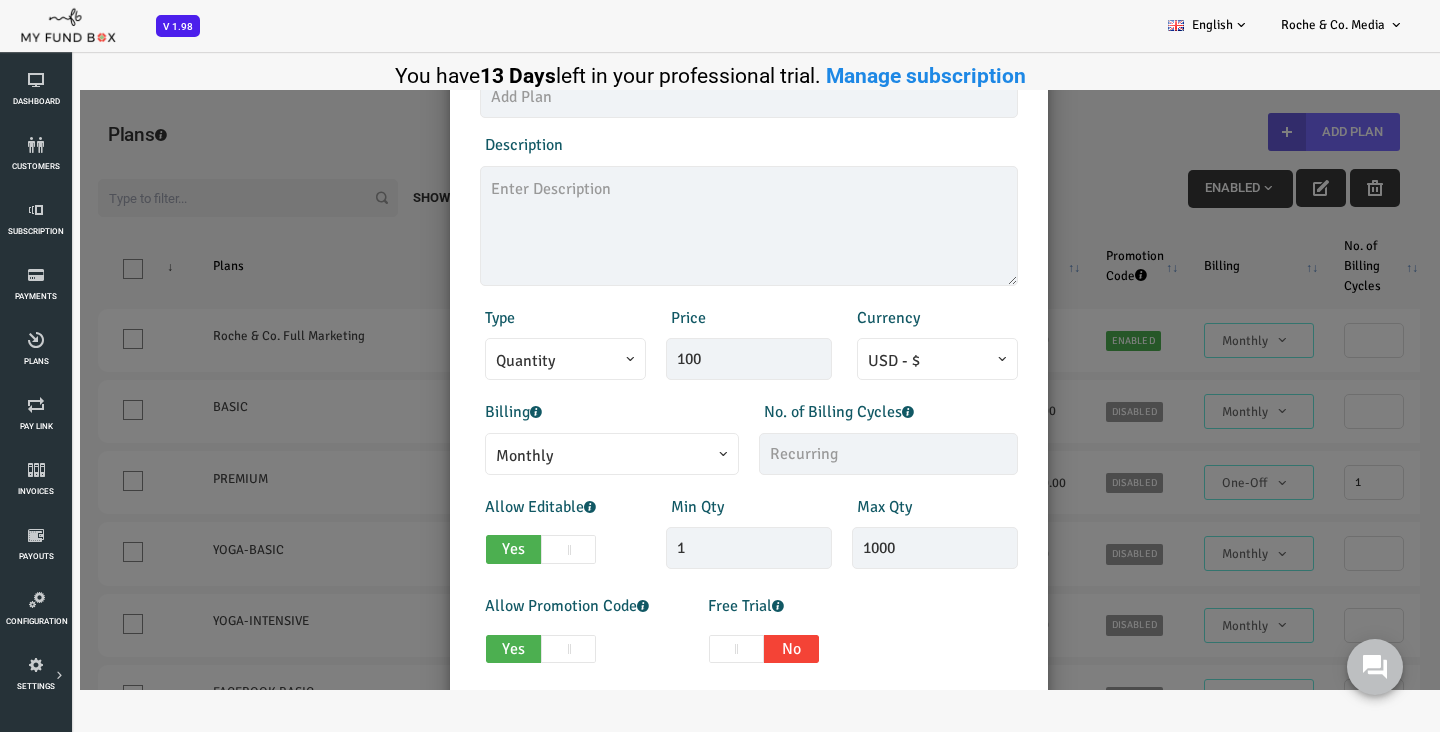 scroll, scrollTop: 165, scrollLeft: 0, axis: vertical 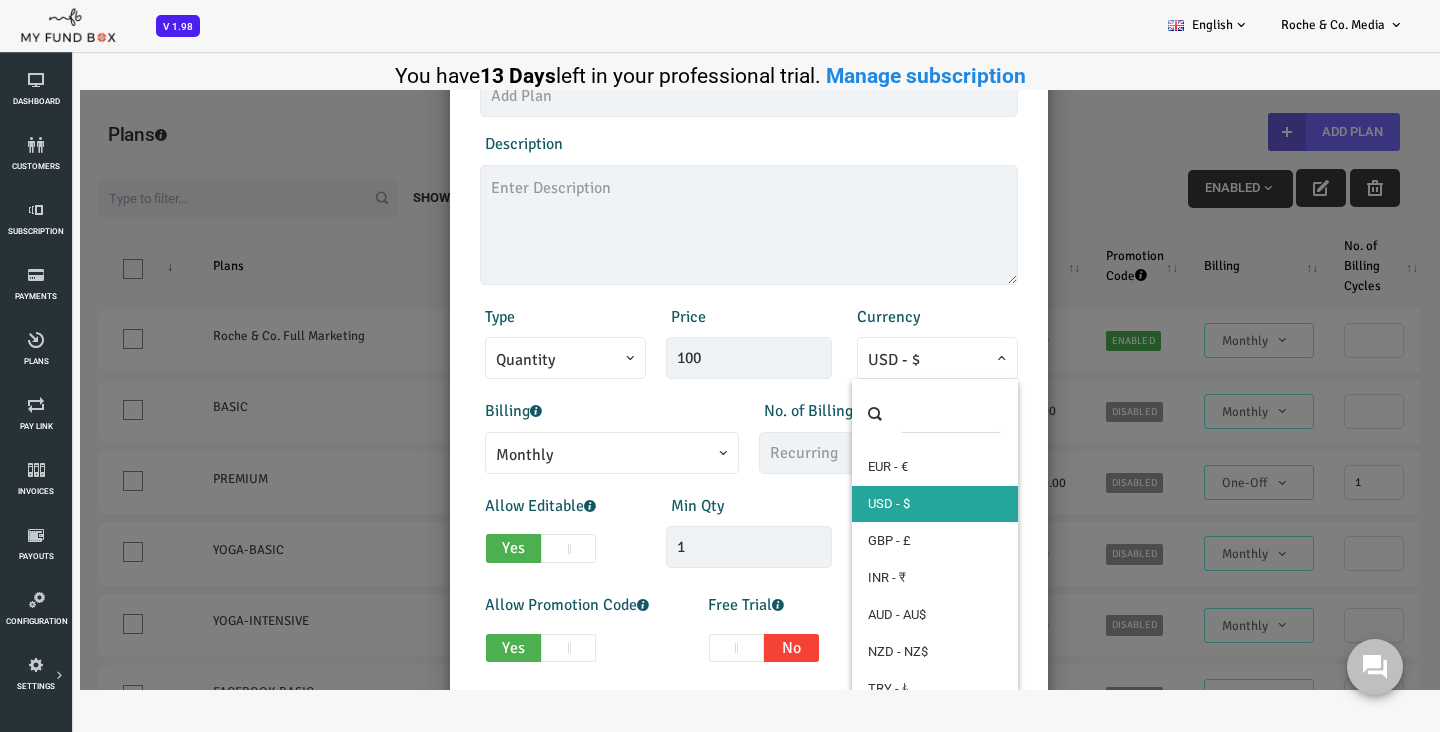 click on "USD - $" at bounding box center (879, 358) 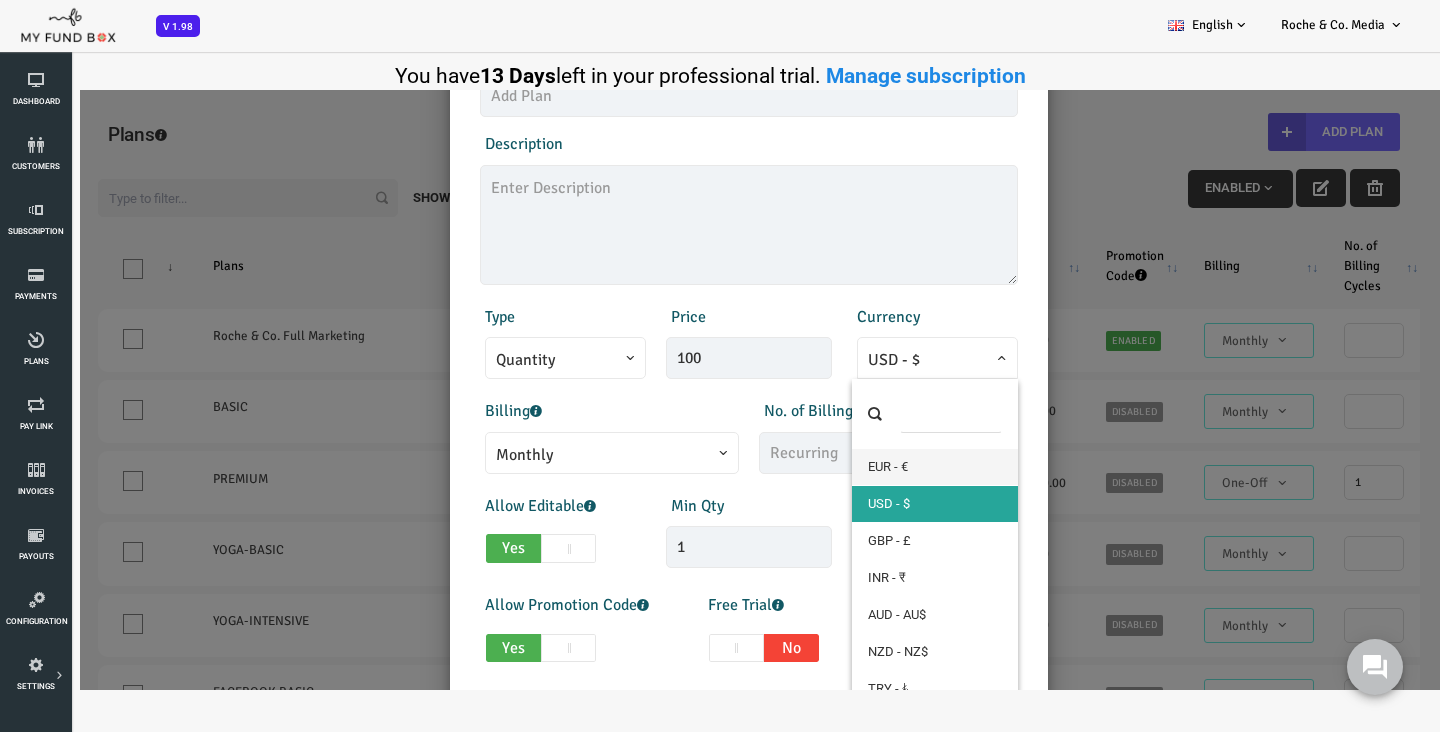 select on "3" 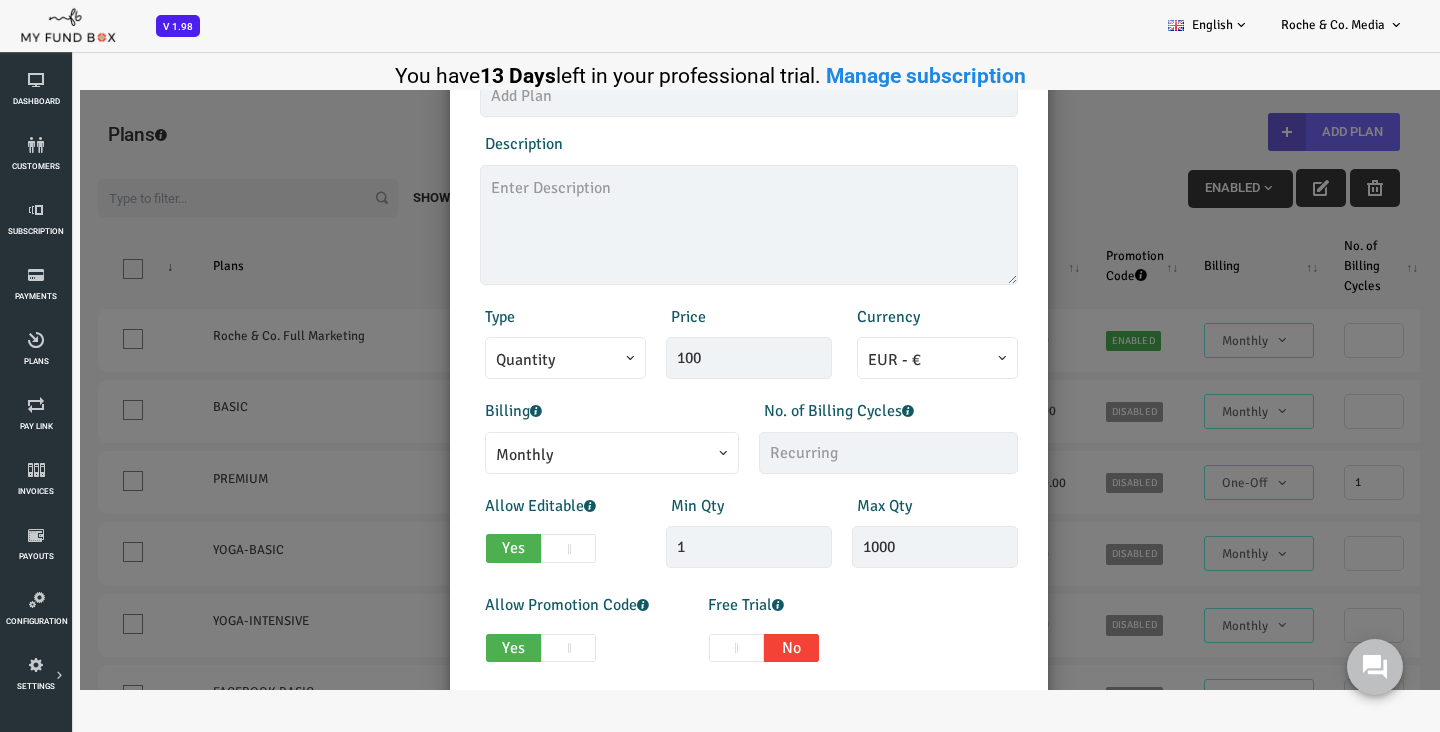 scroll, scrollTop: 0, scrollLeft: 0, axis: both 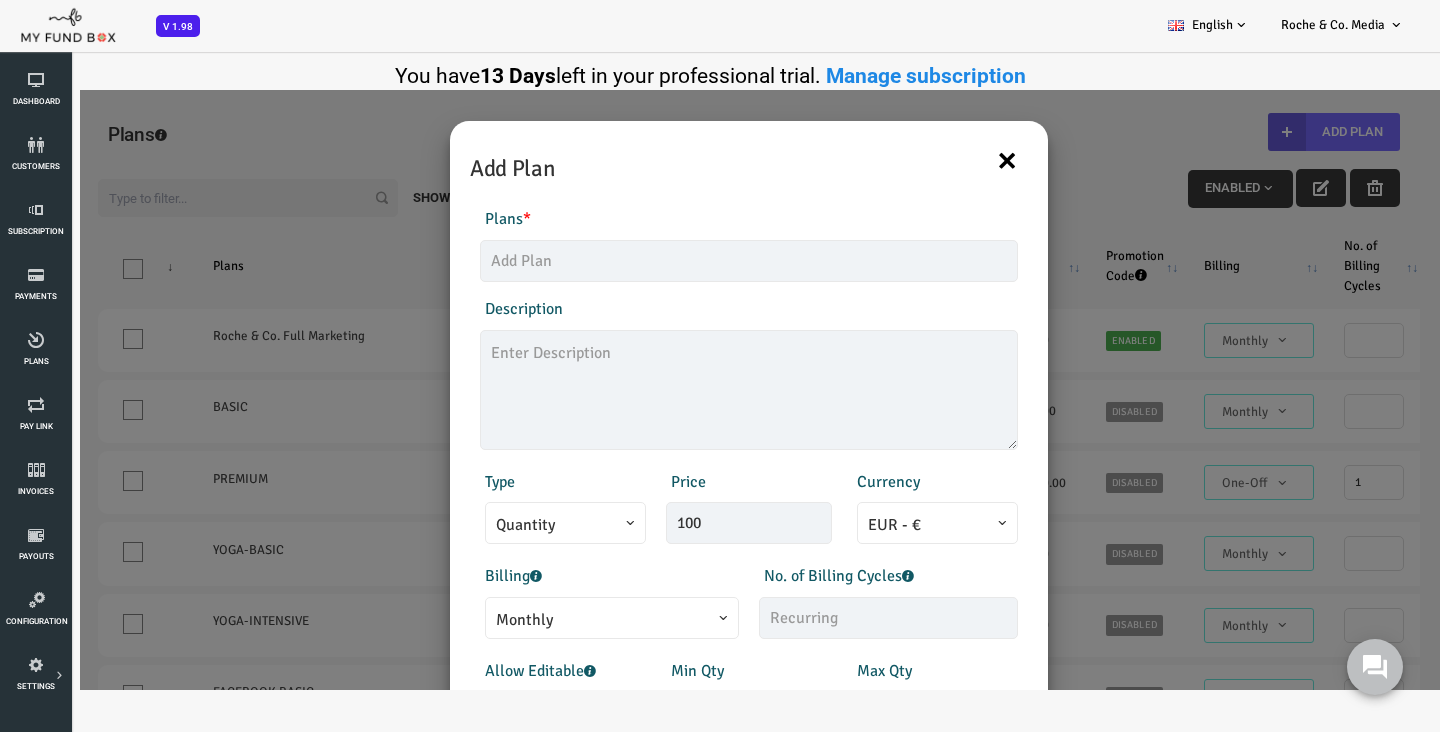 click on "×" at bounding box center [949, 160] 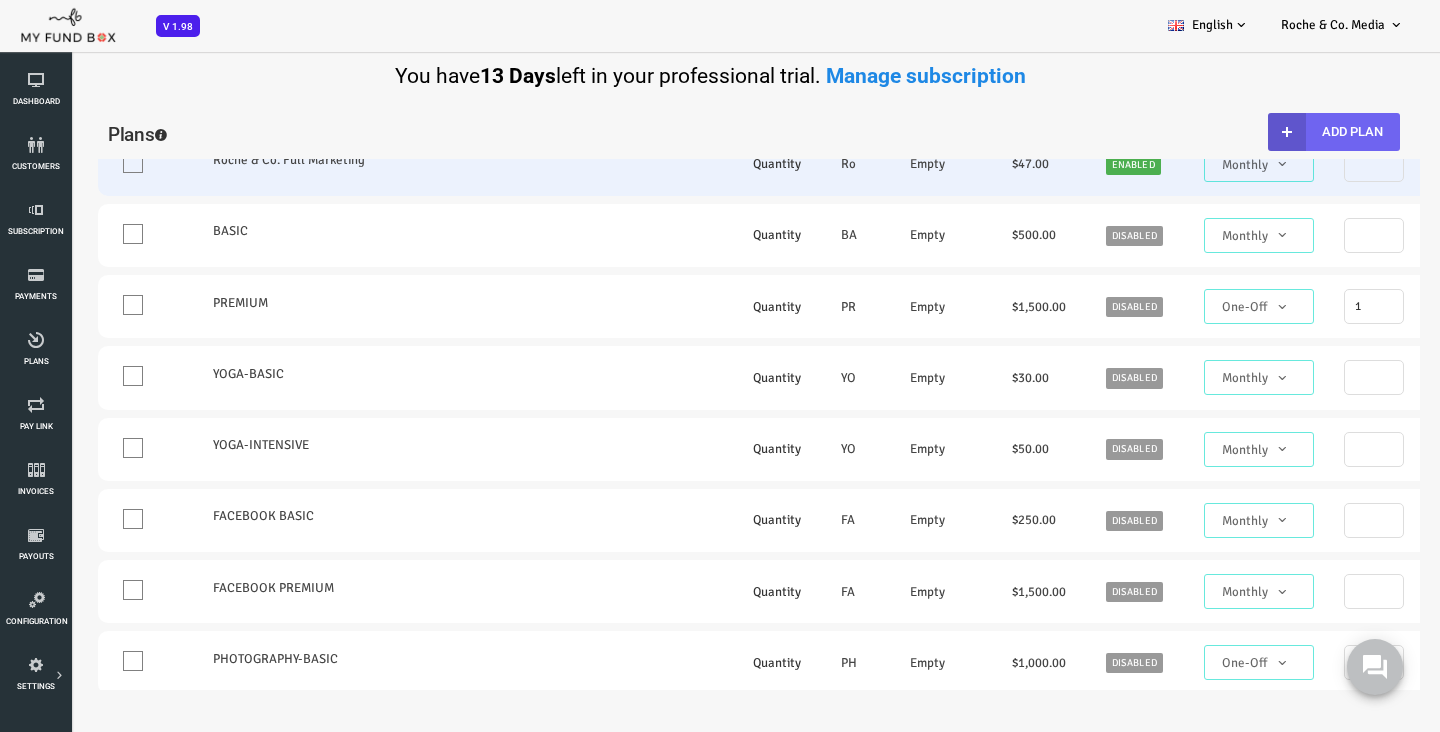 scroll, scrollTop: 0, scrollLeft: 0, axis: both 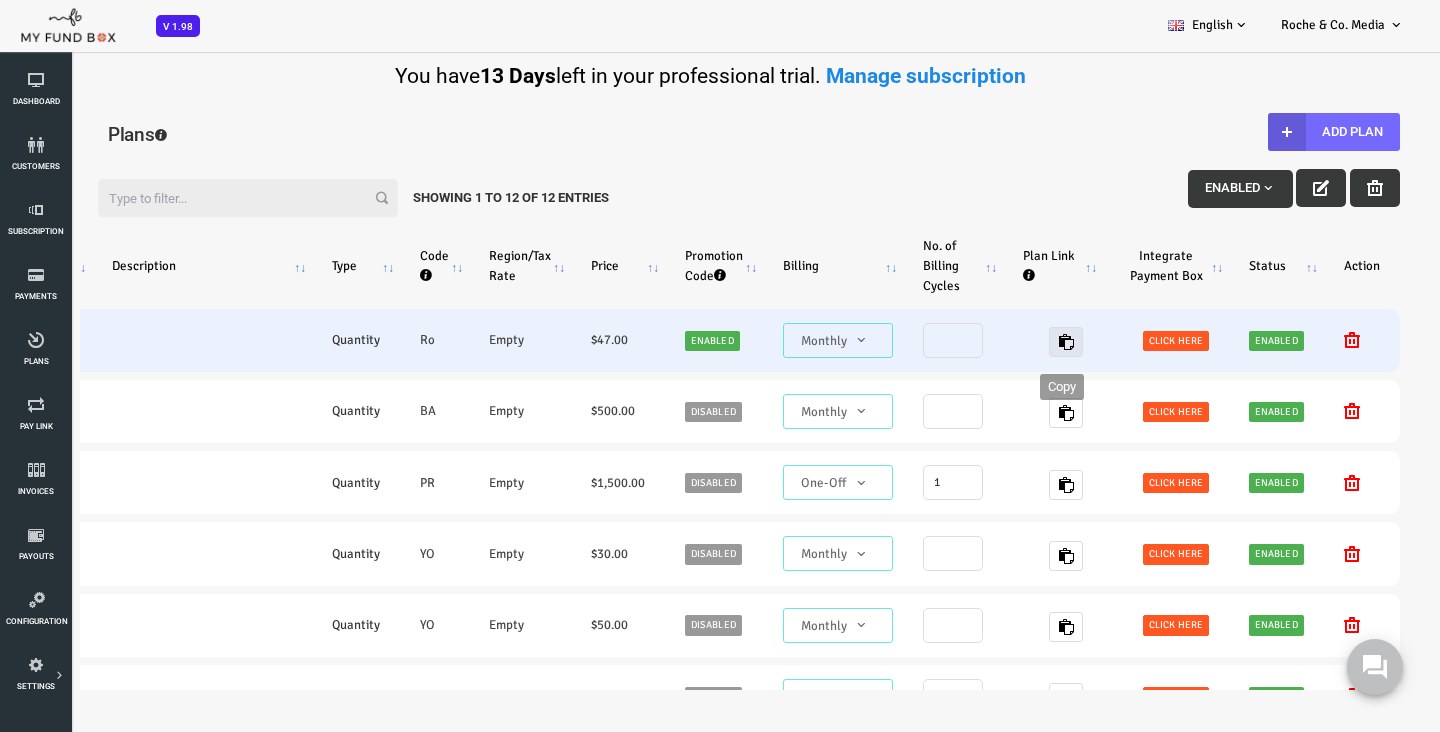 click at bounding box center [1008, 342] 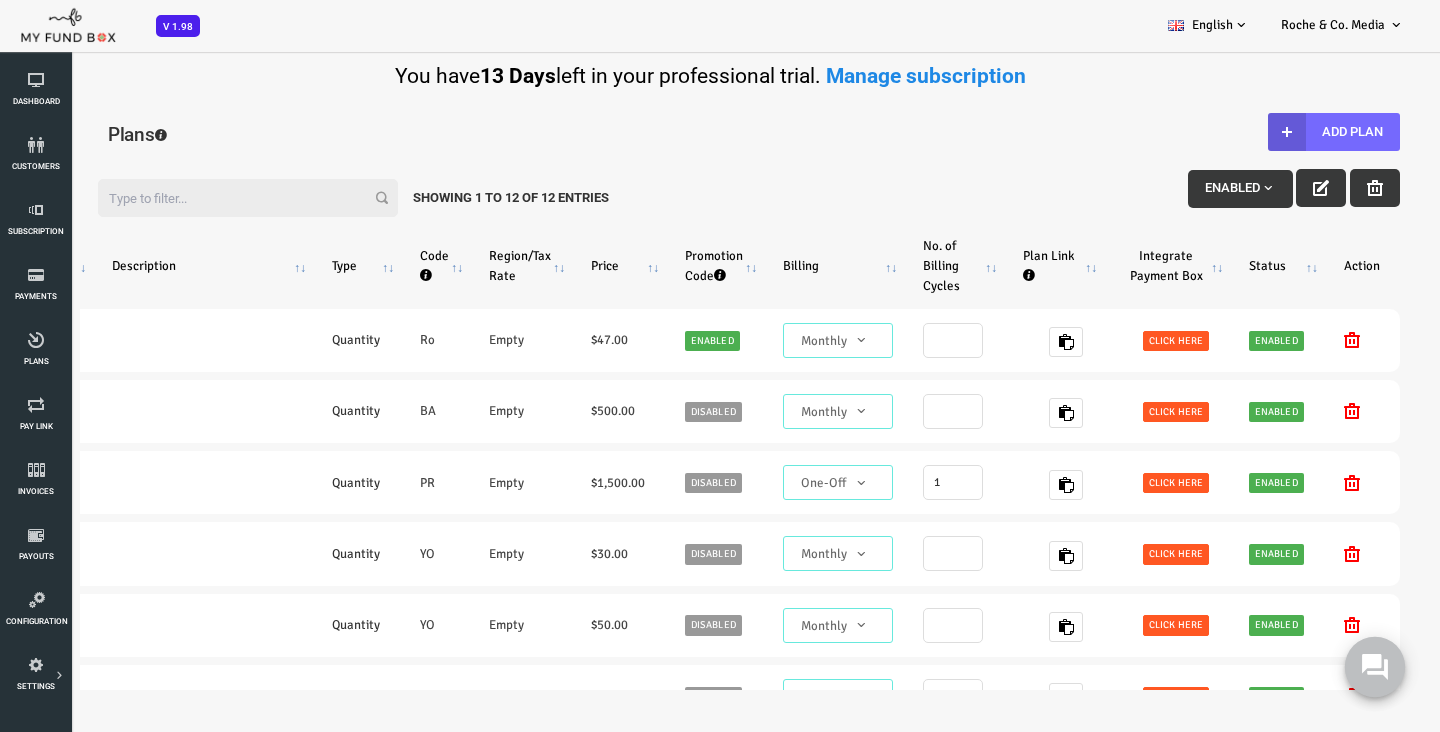 click 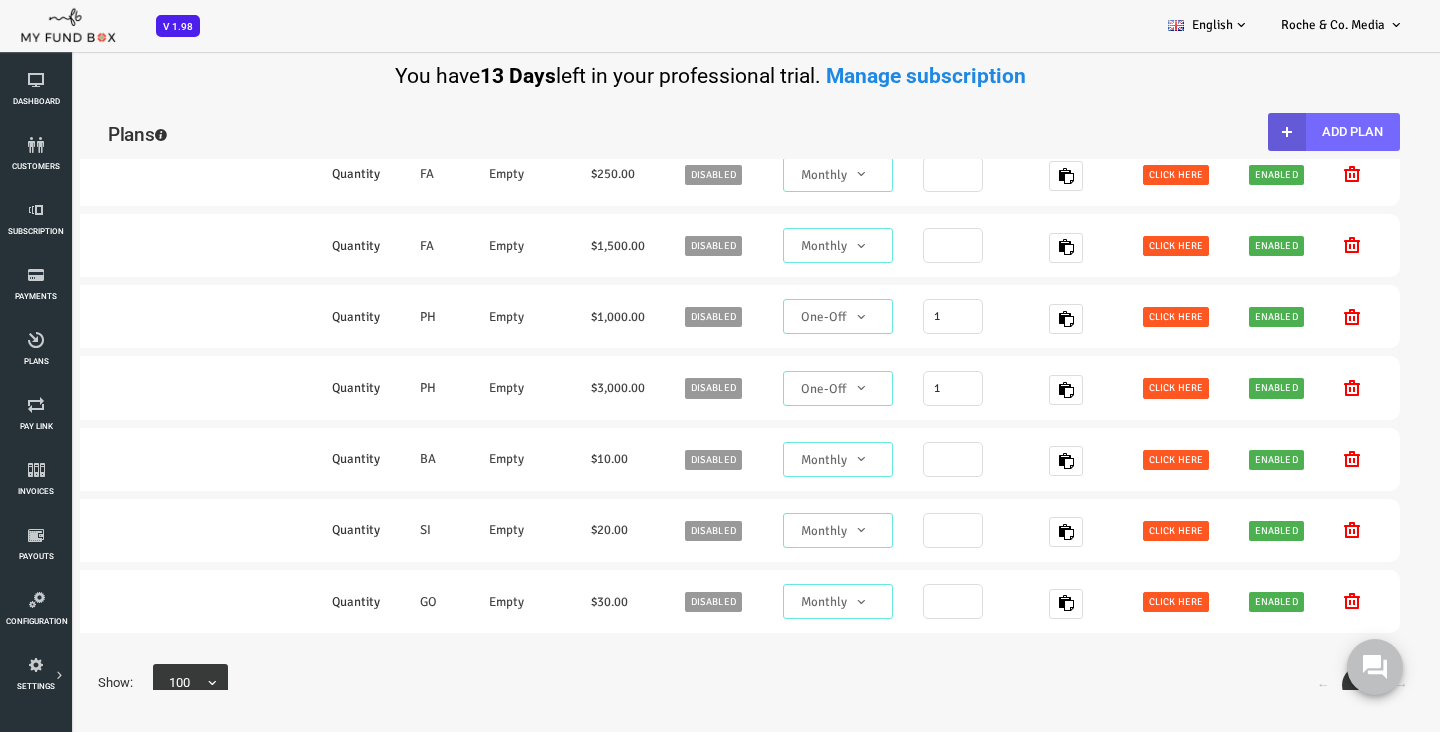 scroll, scrollTop: 564, scrollLeft: 0, axis: vertical 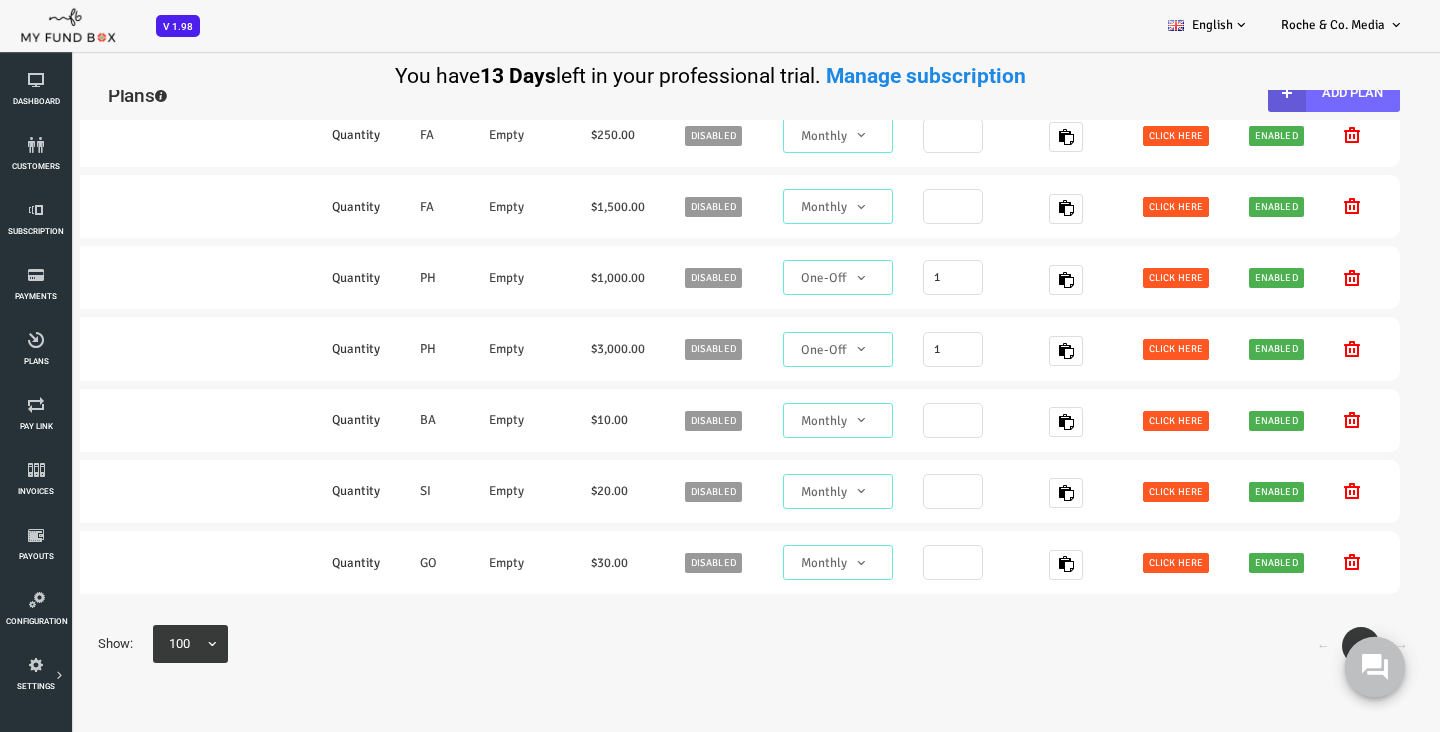 click at bounding box center (1375, 667) 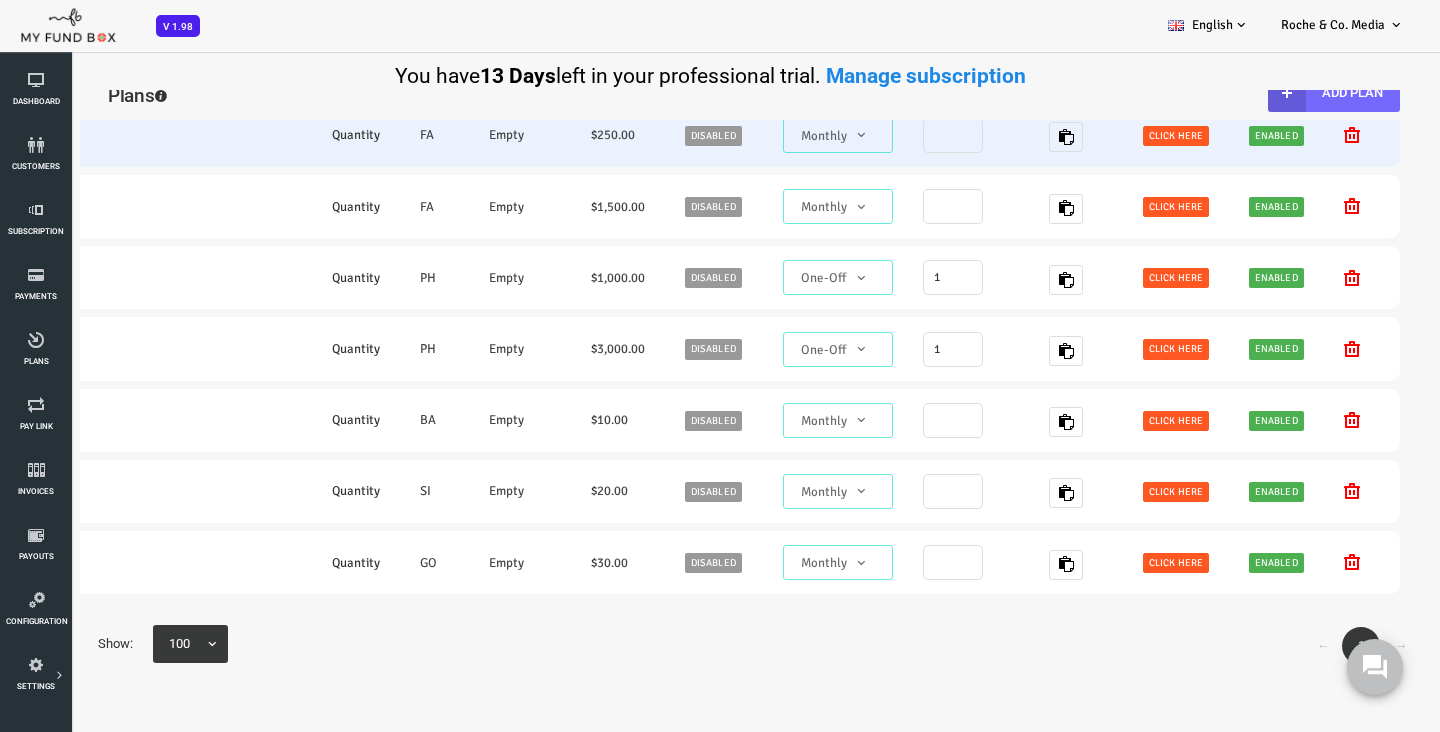 scroll, scrollTop: 0, scrollLeft: 0, axis: both 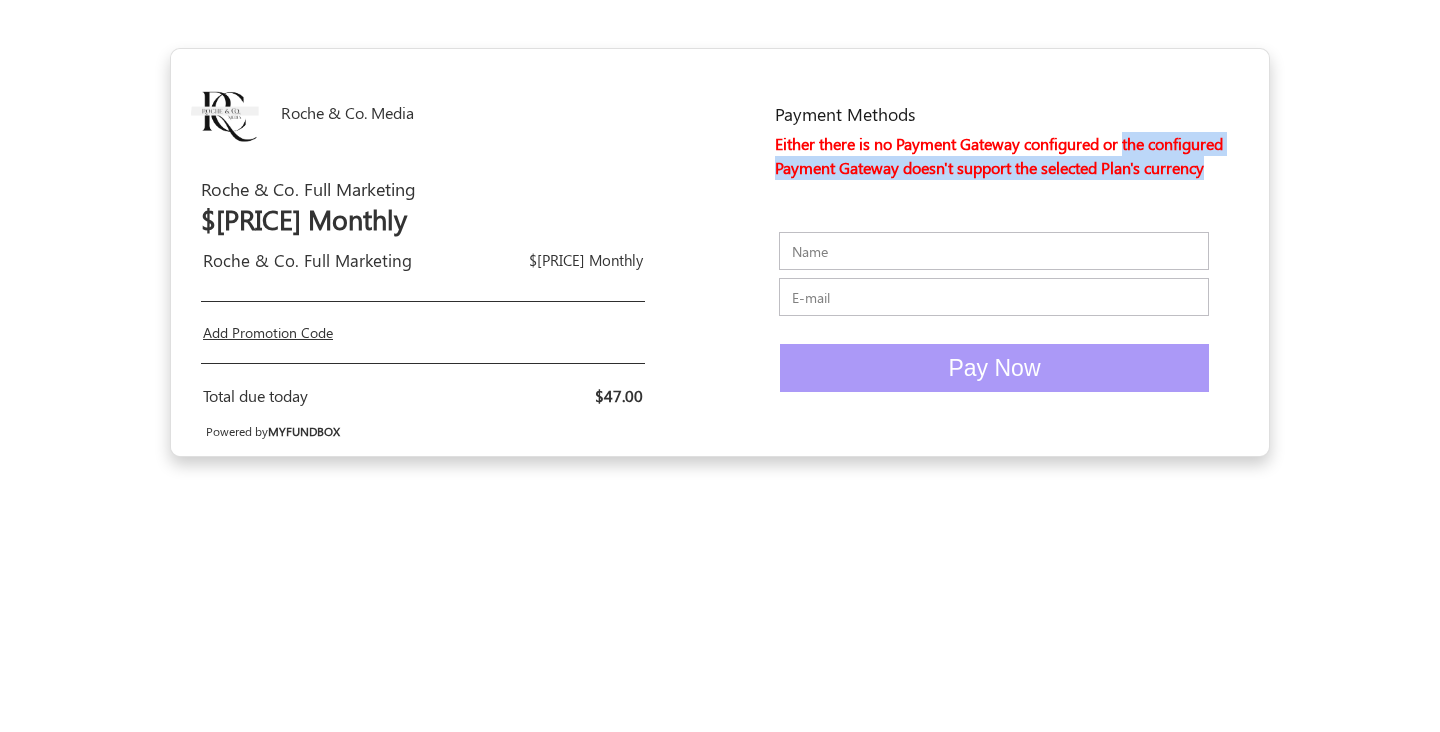 drag, startPoint x: 1128, startPoint y: 143, endPoint x: 1130, endPoint y: 184, distance: 41.04875 